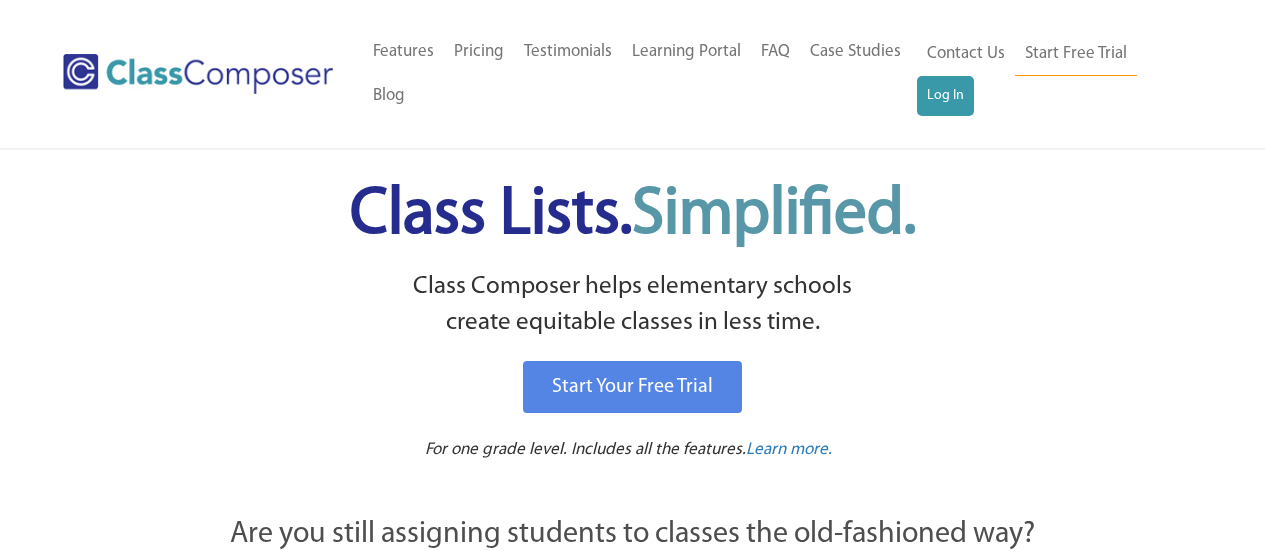 scroll, scrollTop: 0, scrollLeft: 0, axis: both 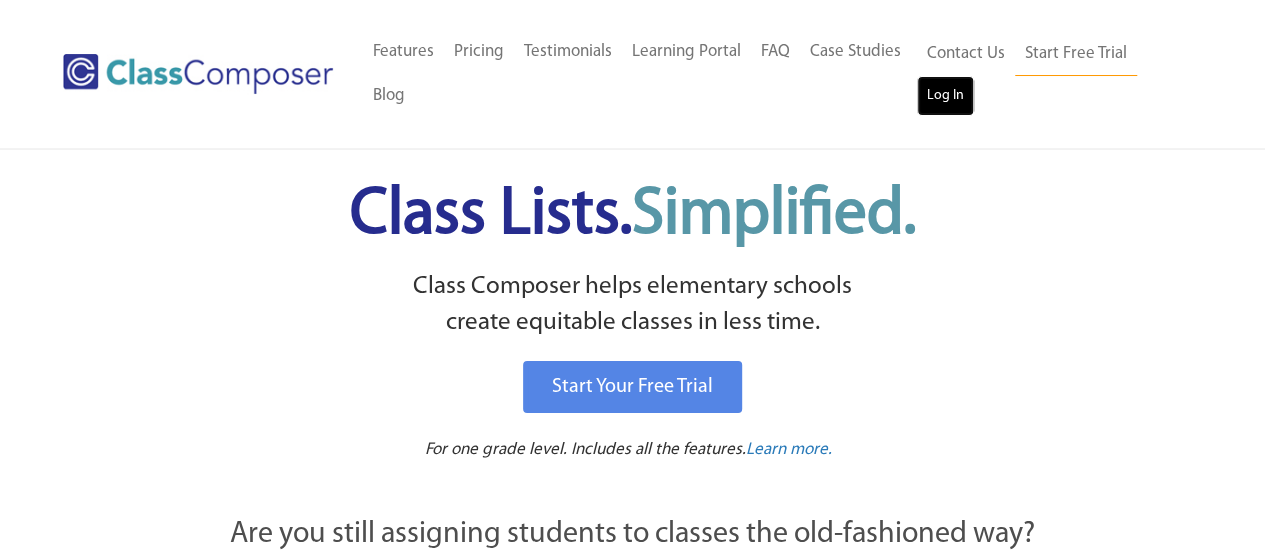 click on "Log In" at bounding box center [945, 96] 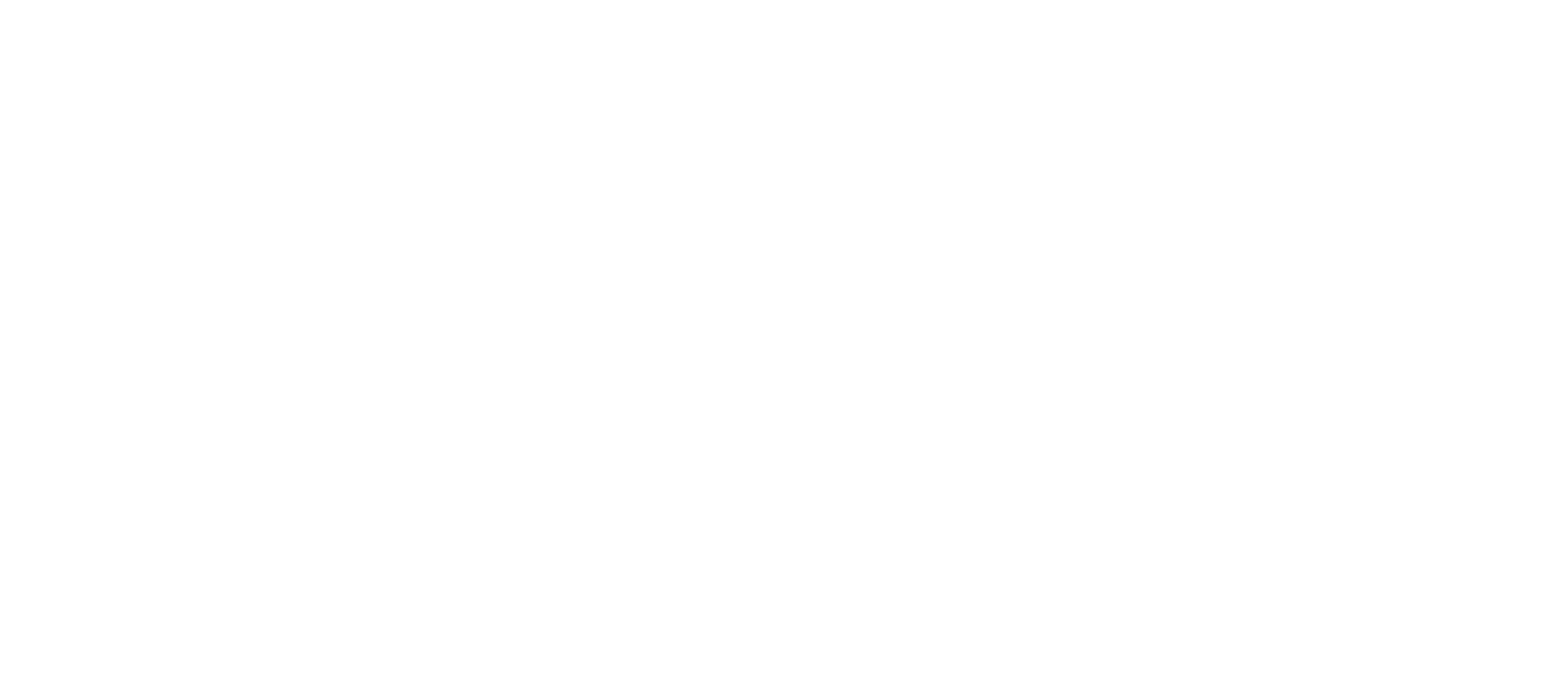 scroll, scrollTop: 0, scrollLeft: 0, axis: both 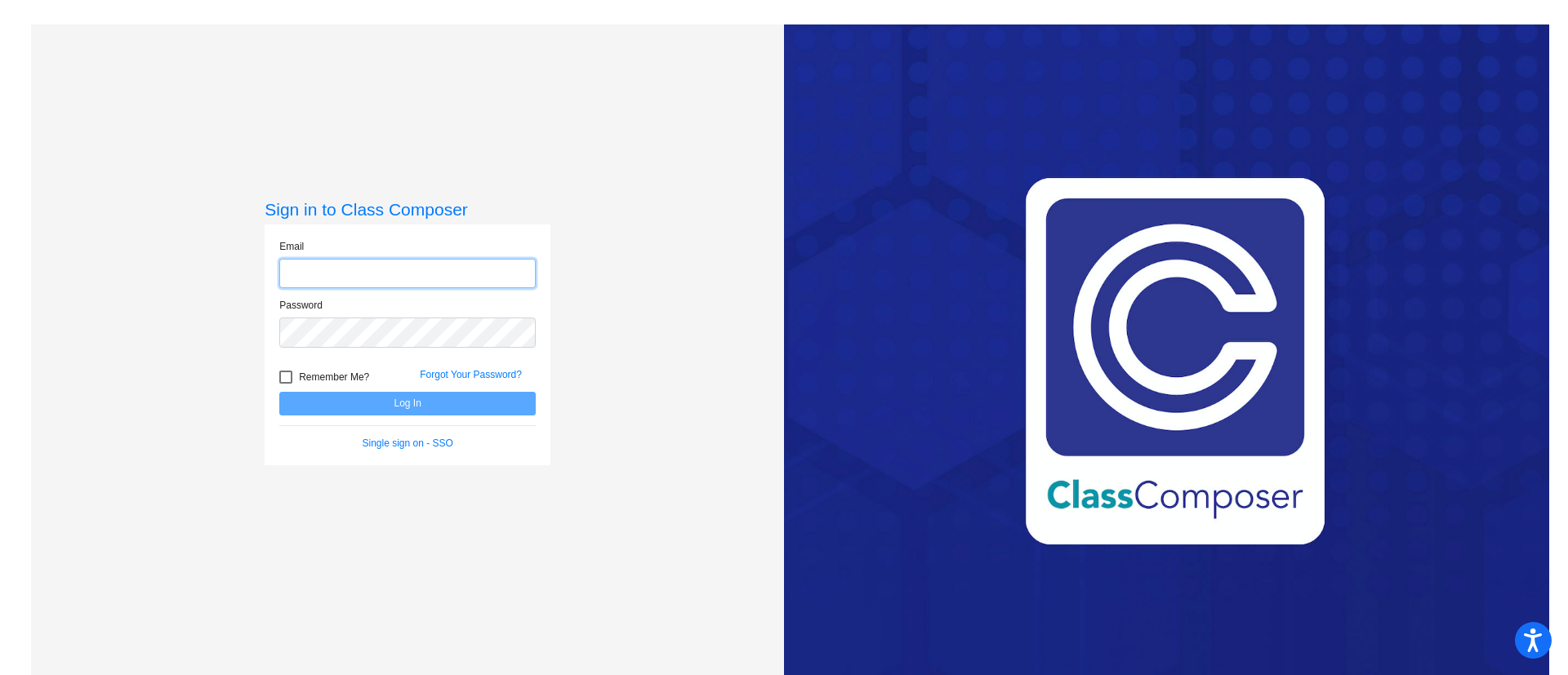 type on "*******@example.com" 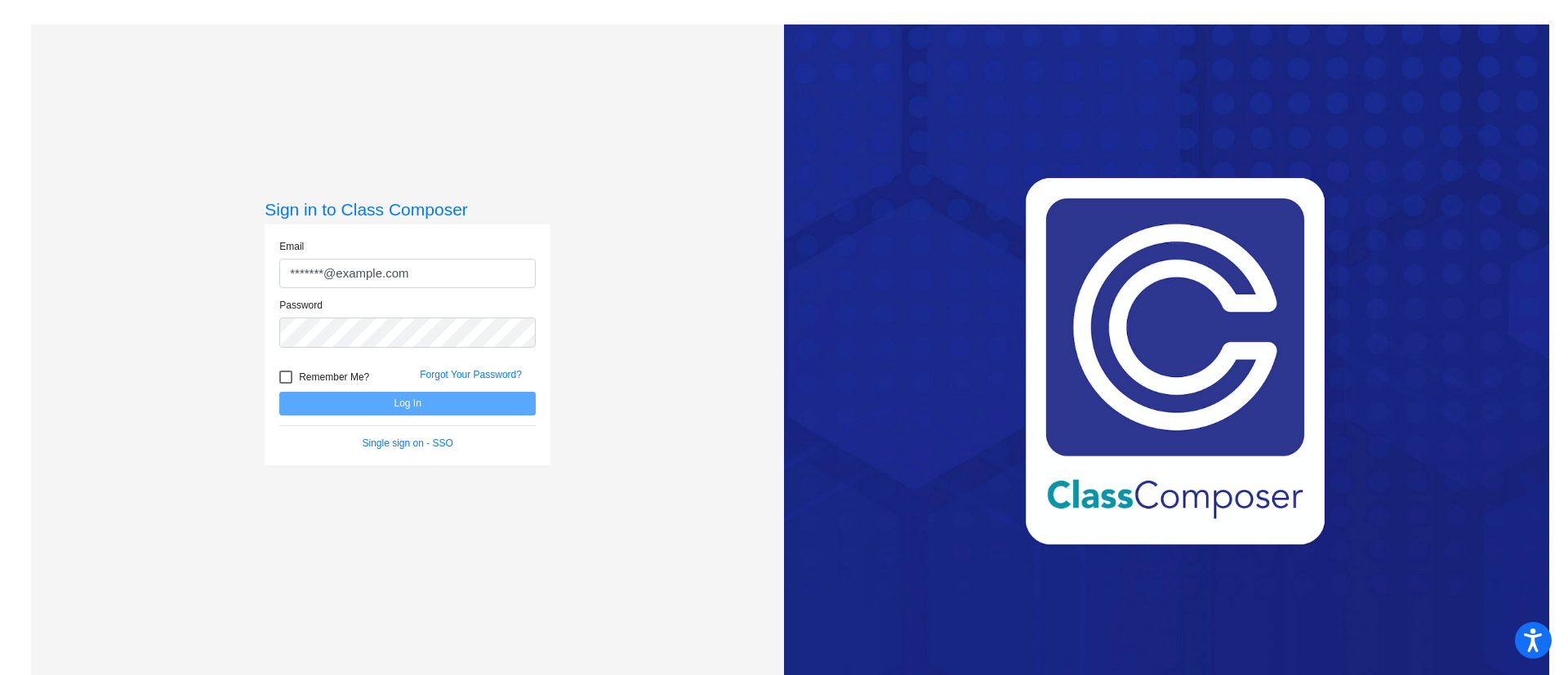 click at bounding box center (286, 377) 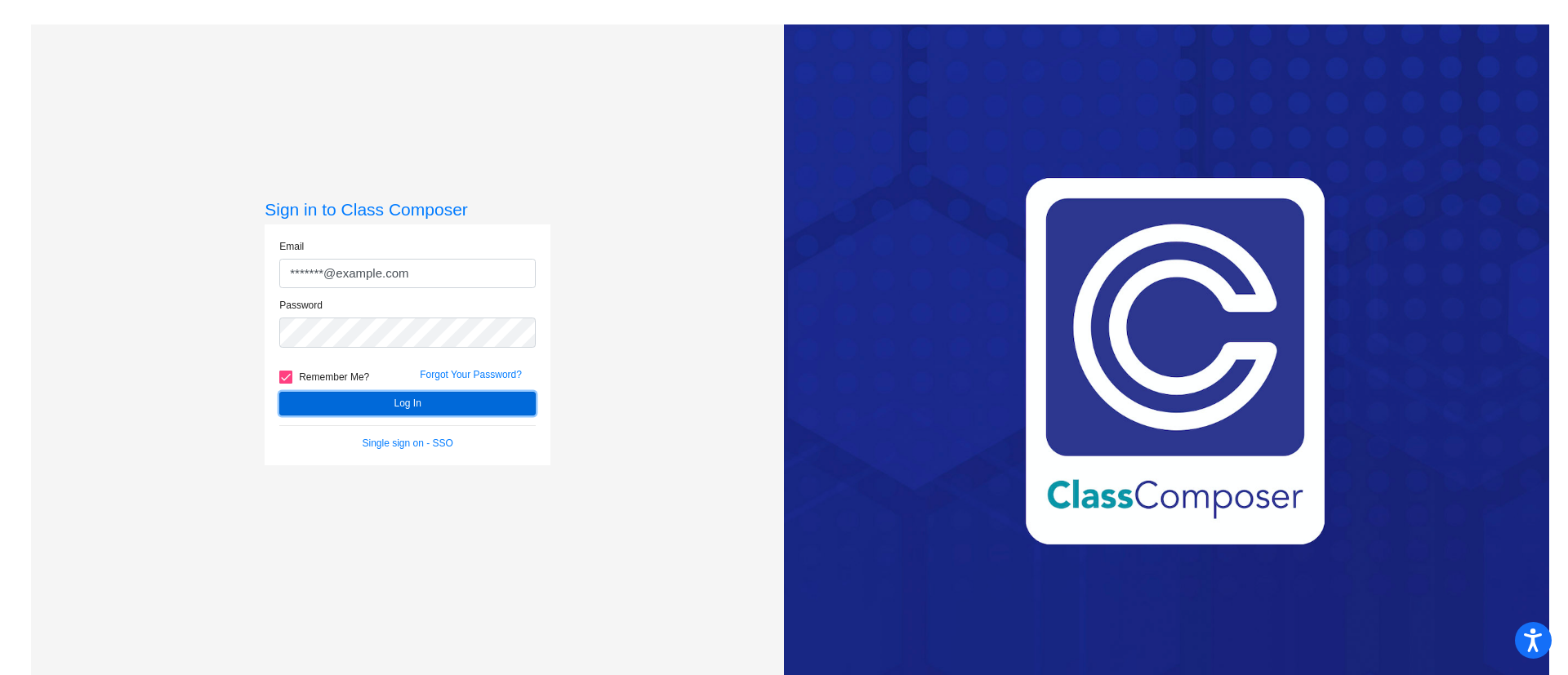 click on "Log In" 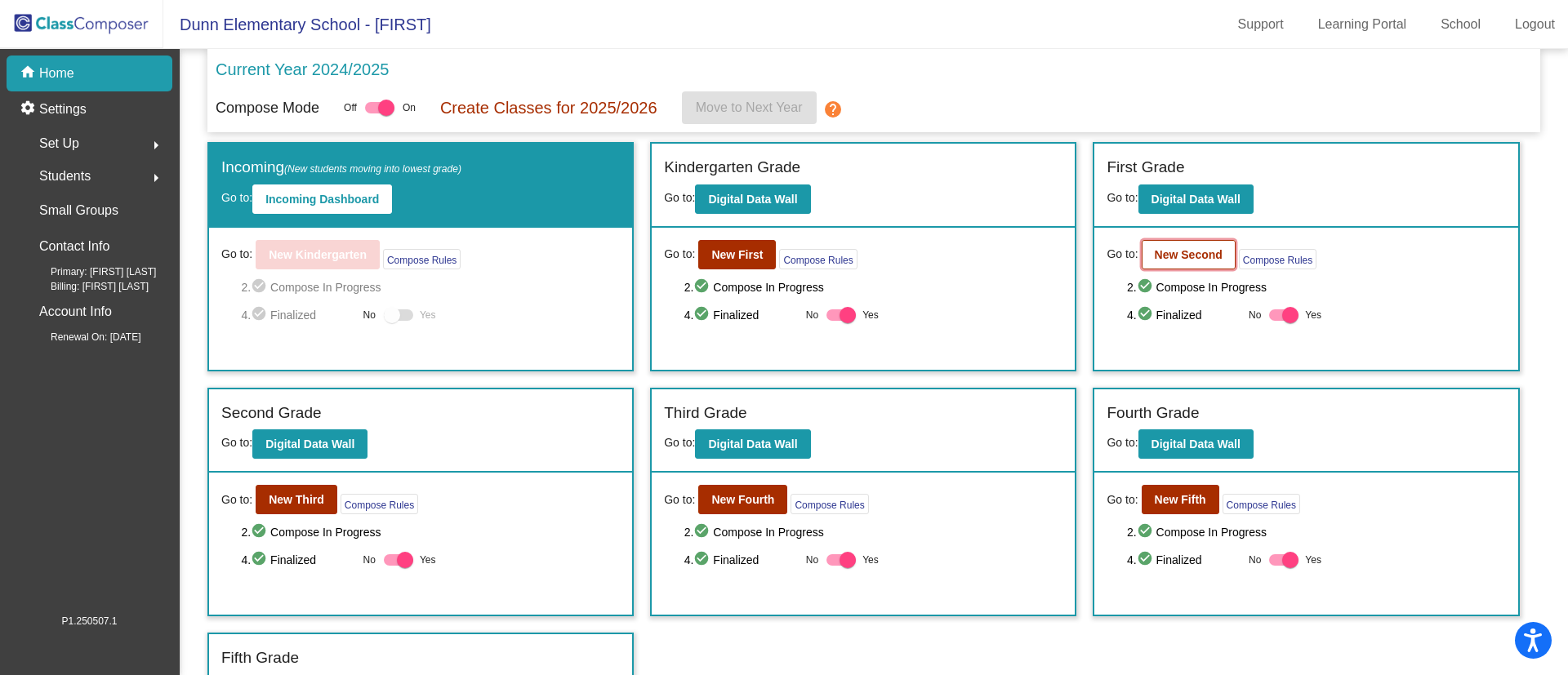 click on "New Second" 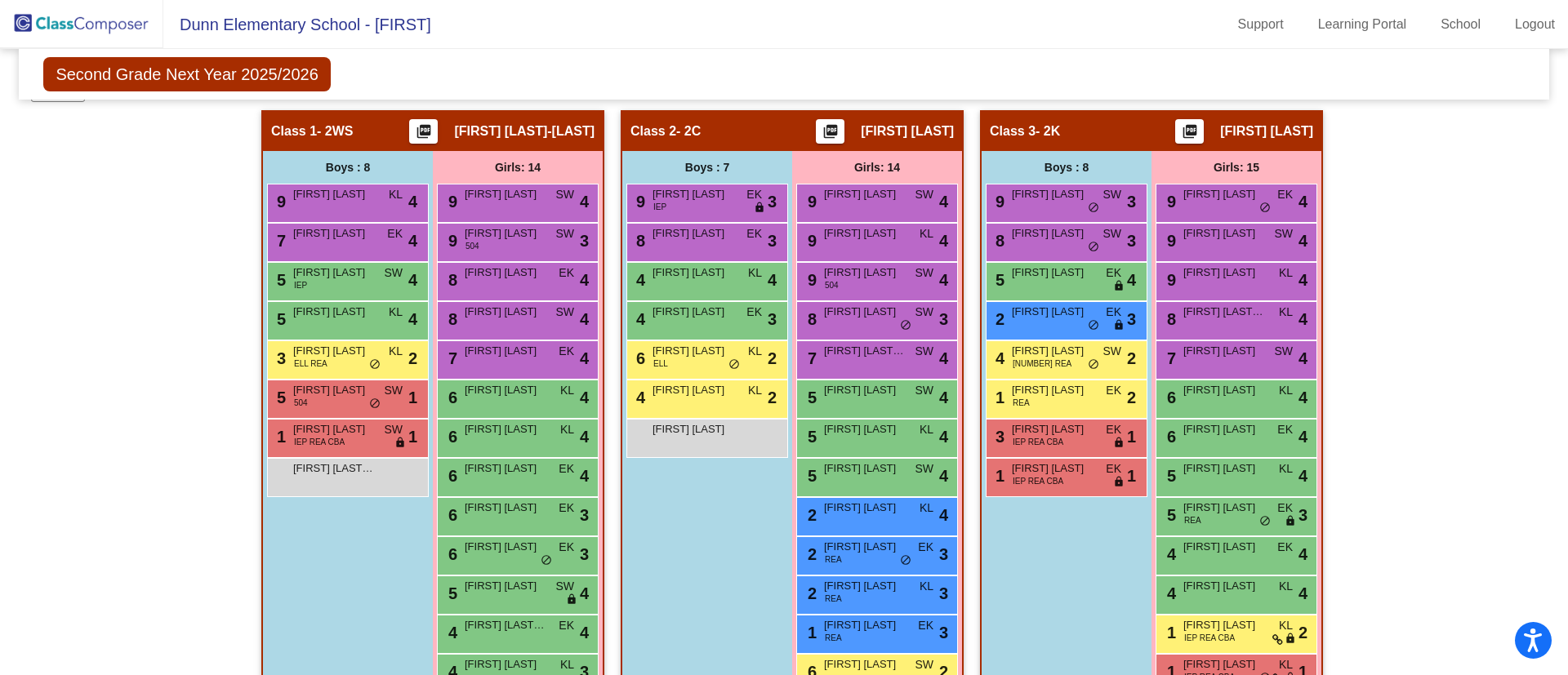 scroll, scrollTop: 238, scrollLeft: 0, axis: vertical 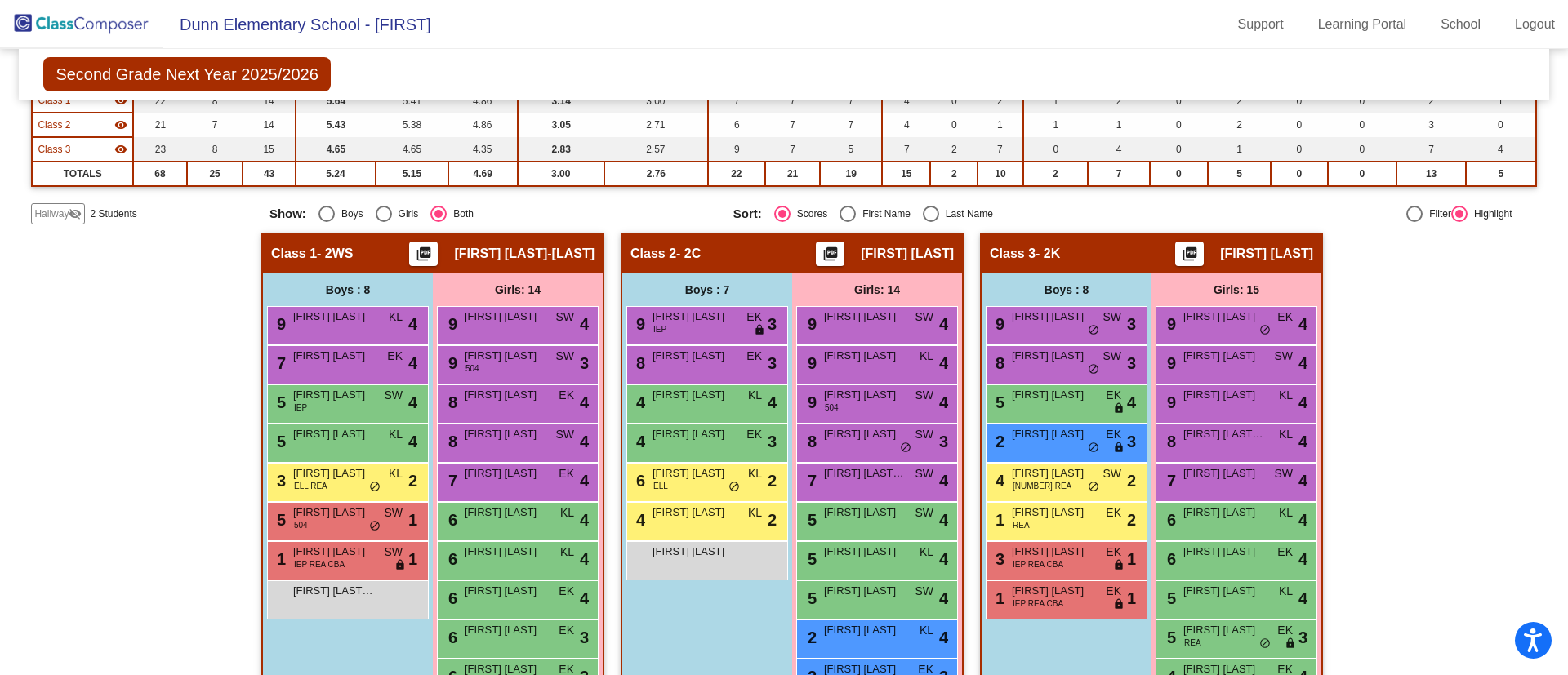 click at bounding box center [931, 214] 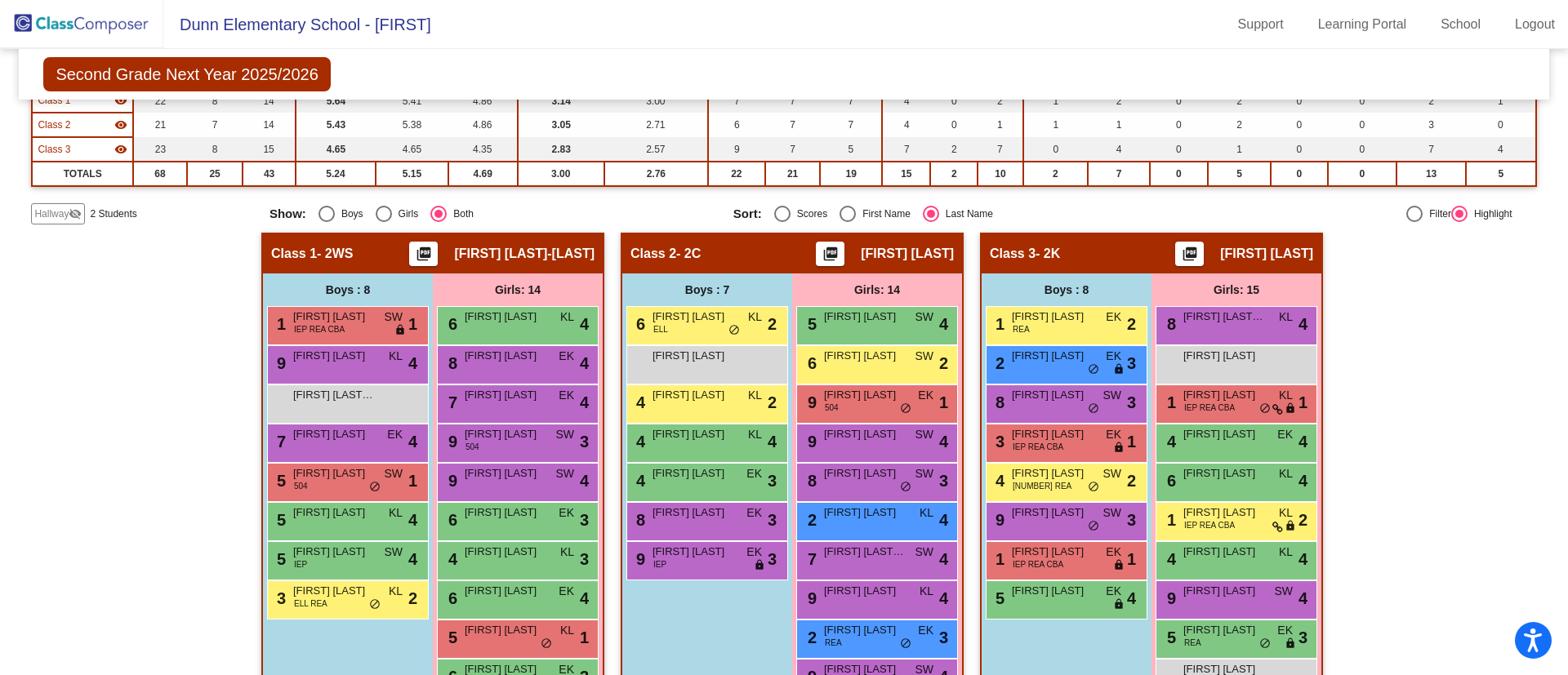 scroll, scrollTop: 116, scrollLeft: 0, axis: vertical 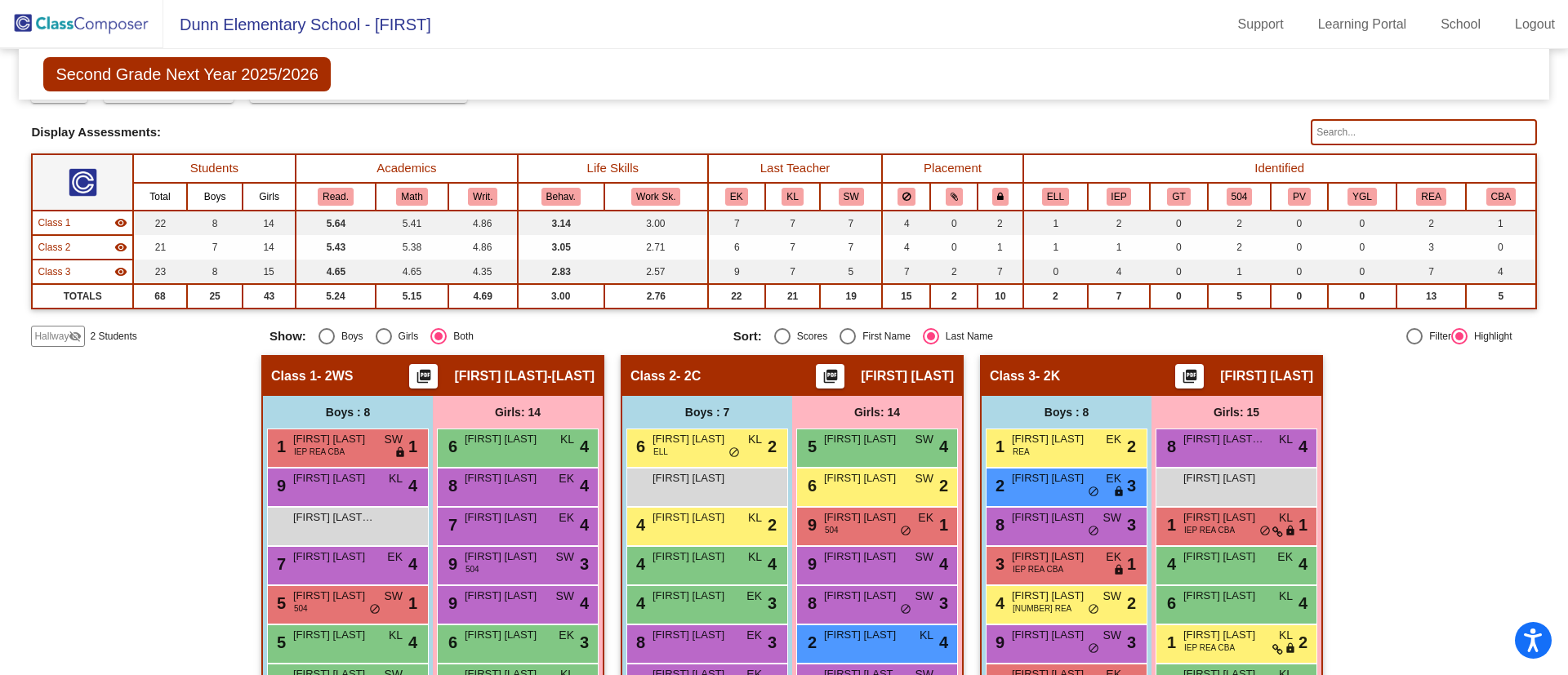 click on "Hallway" 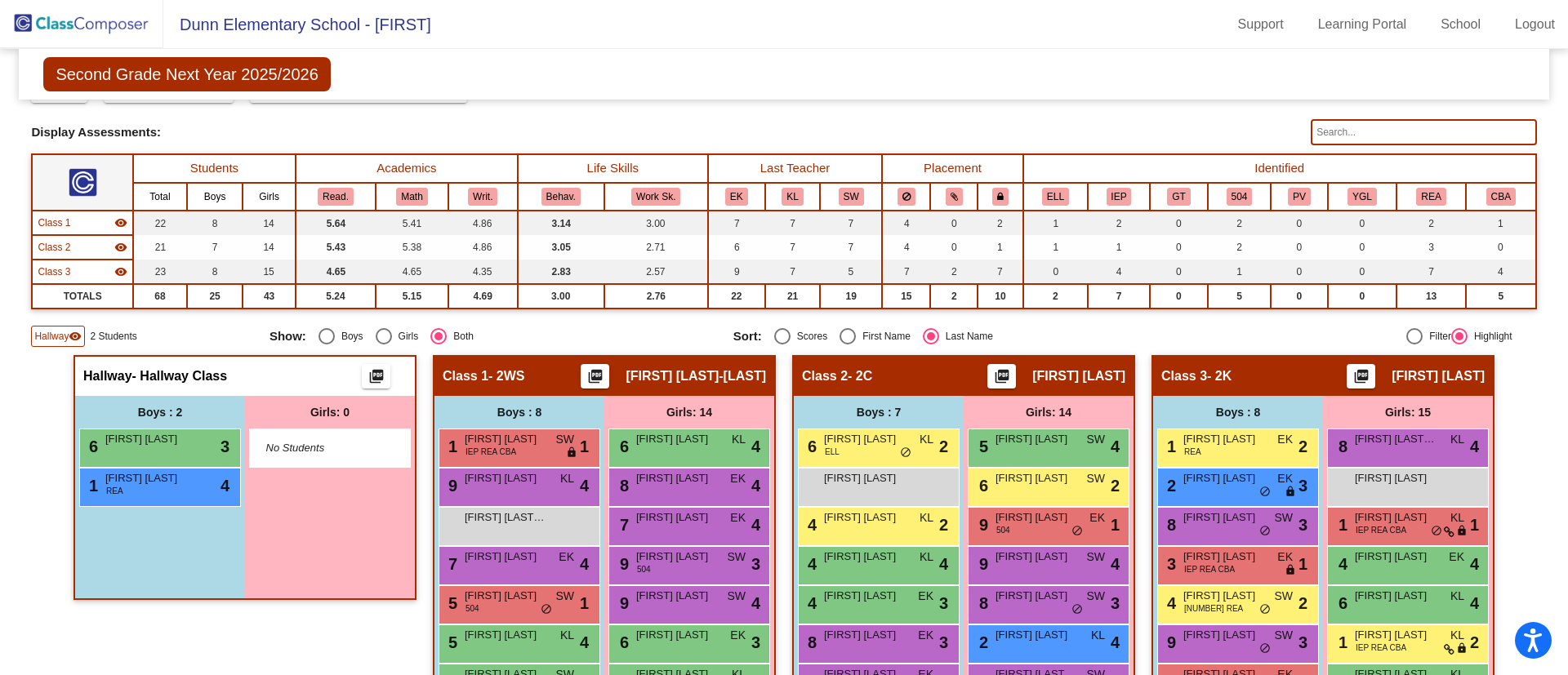 scroll, scrollTop: 0, scrollLeft: 0, axis: both 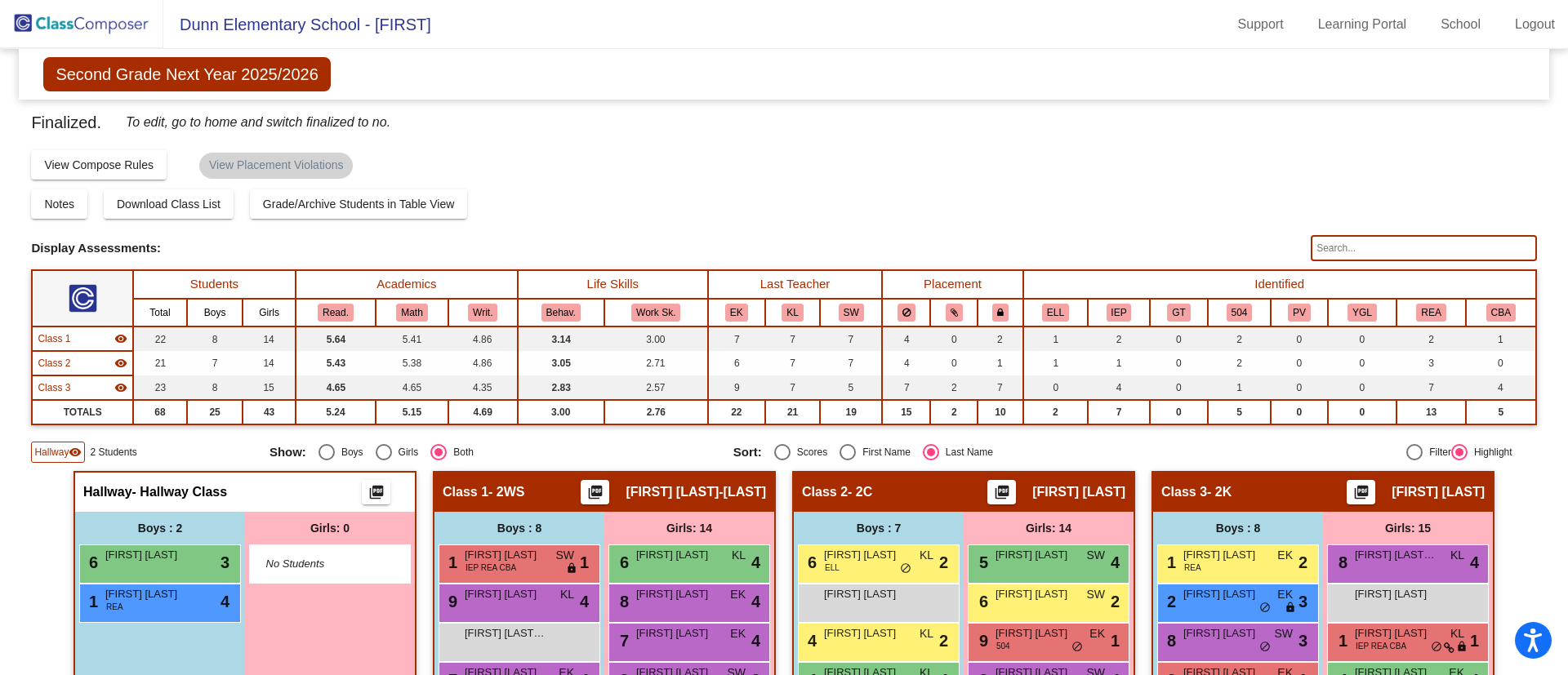 click 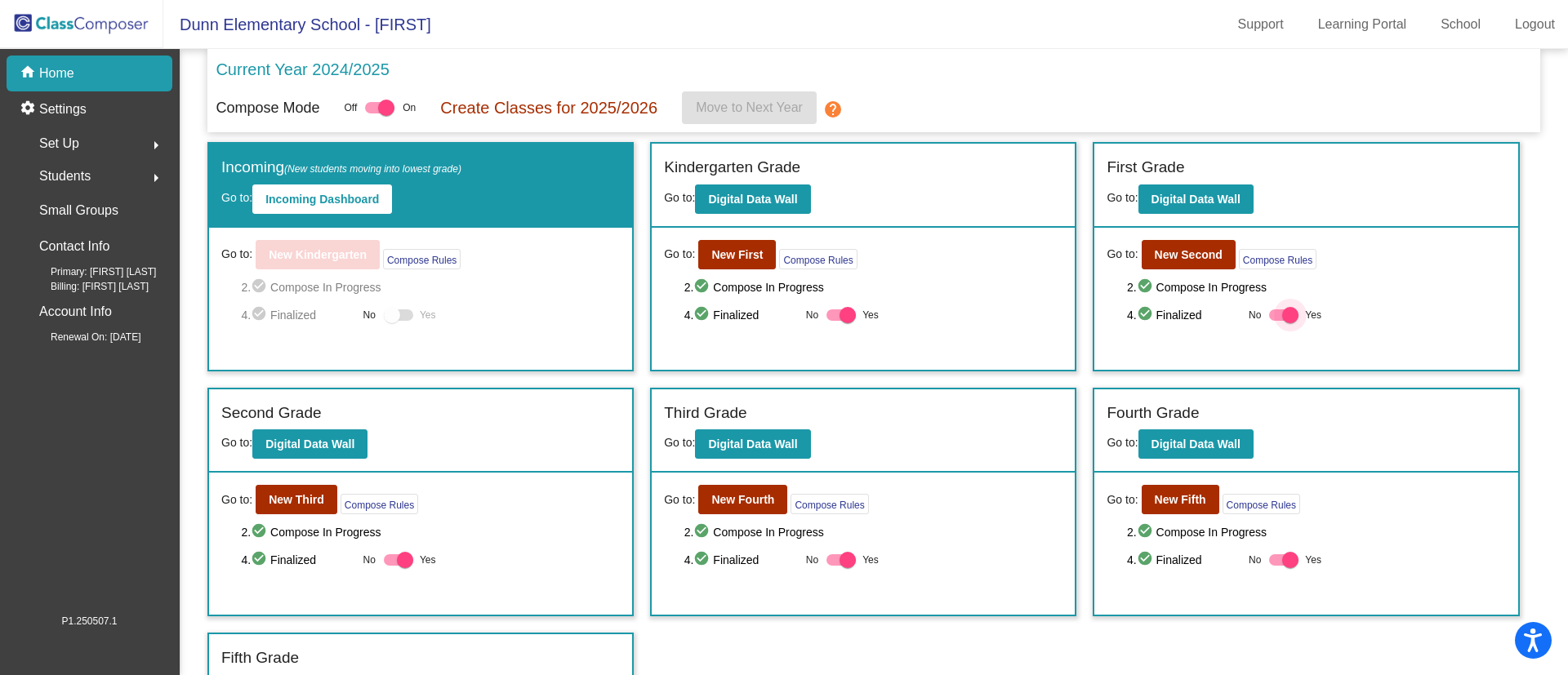 click at bounding box center [1284, 315] 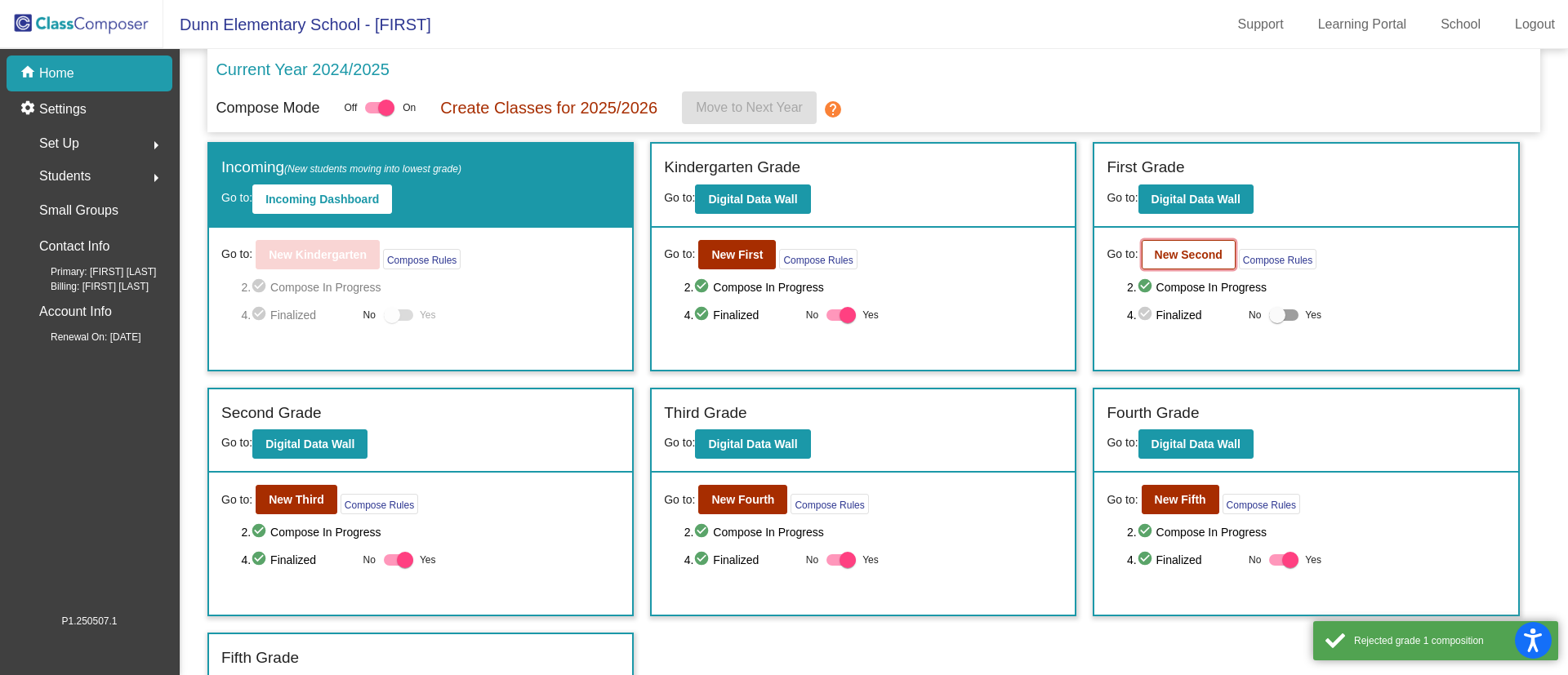 click on "New Second" 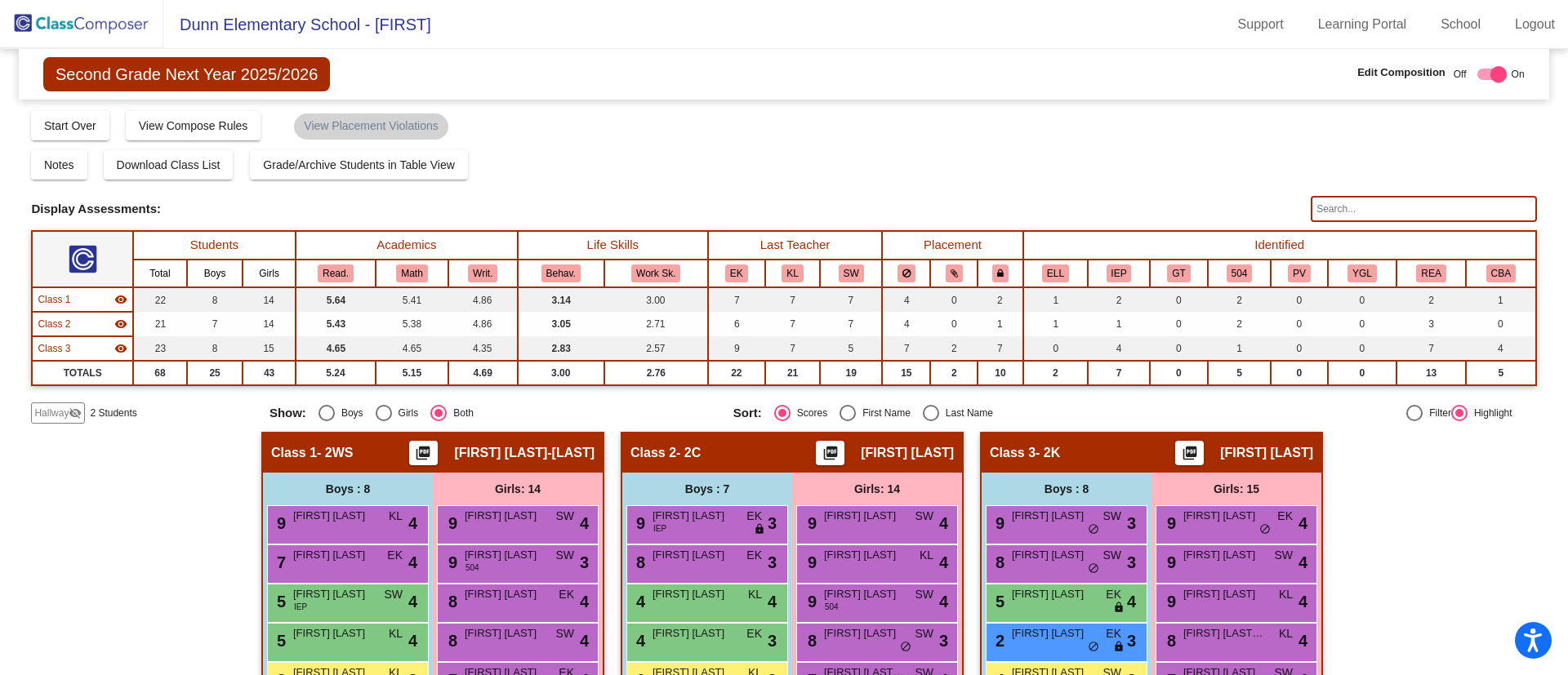click on "Hallway" 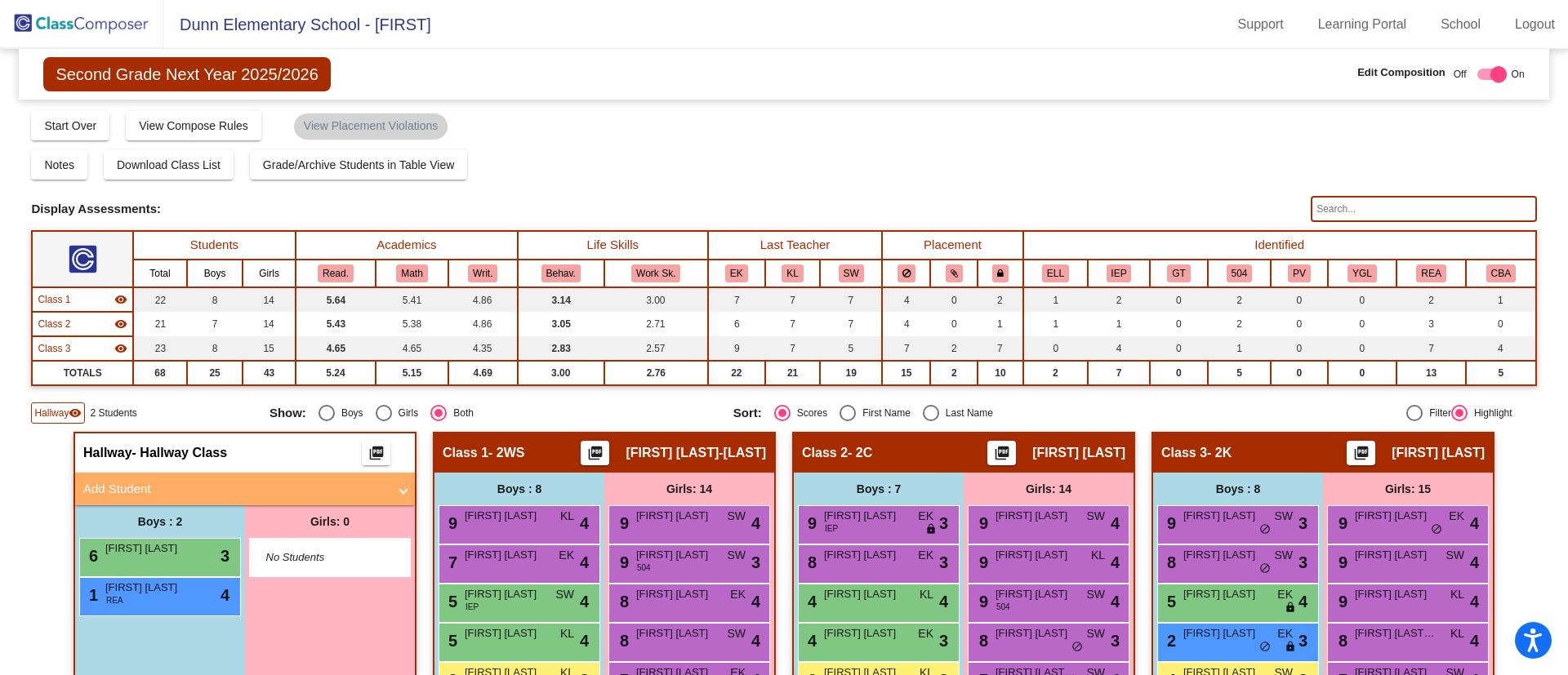click on "Add Student" at bounding box center (235, 489) 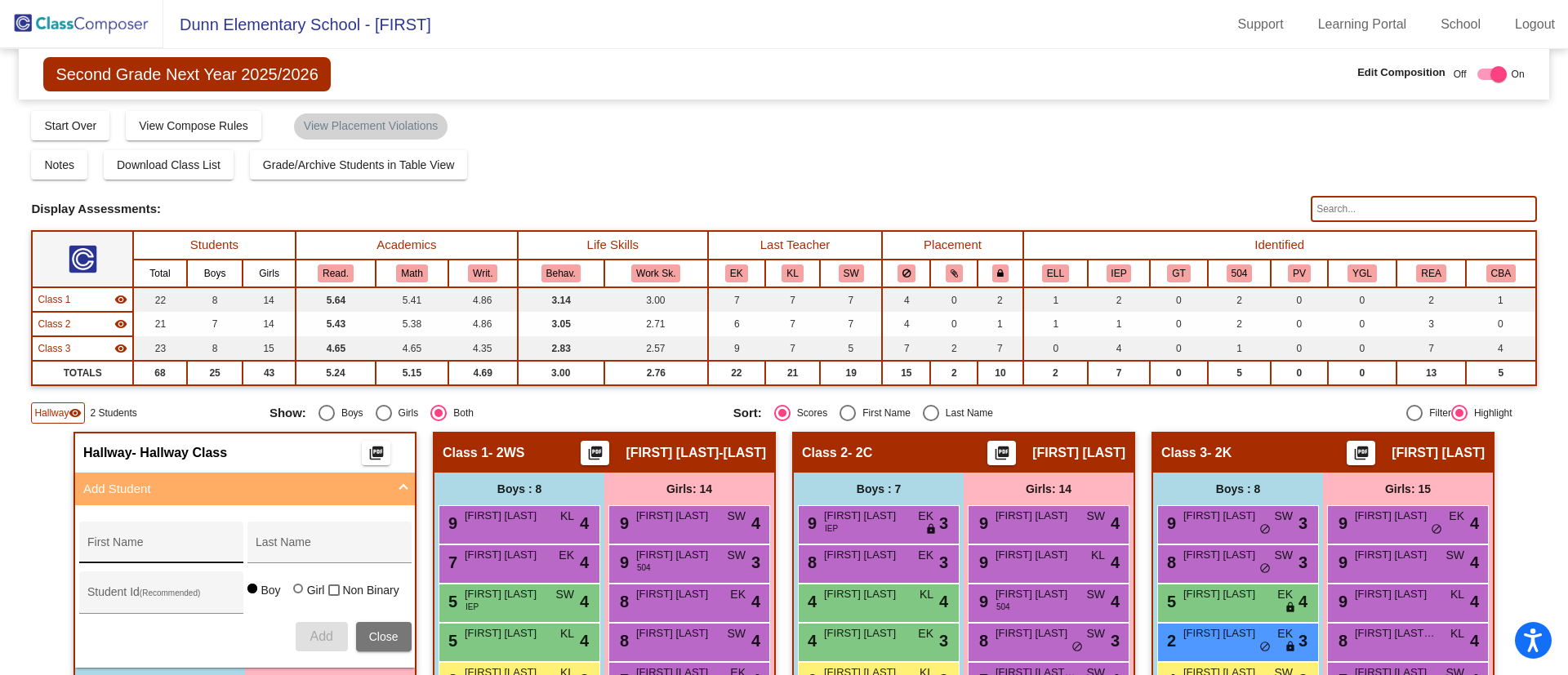click on "First Name" at bounding box center [161, 547] 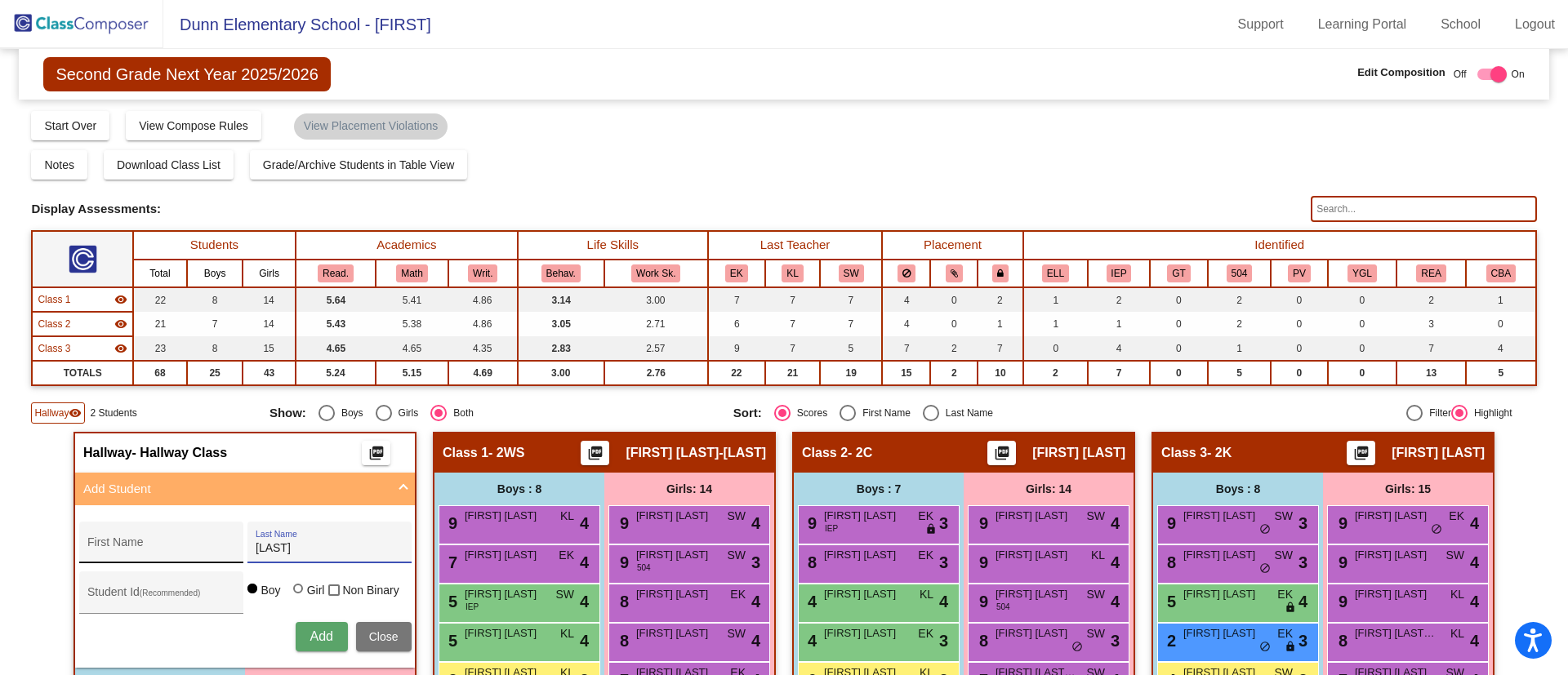 type on "Roy" 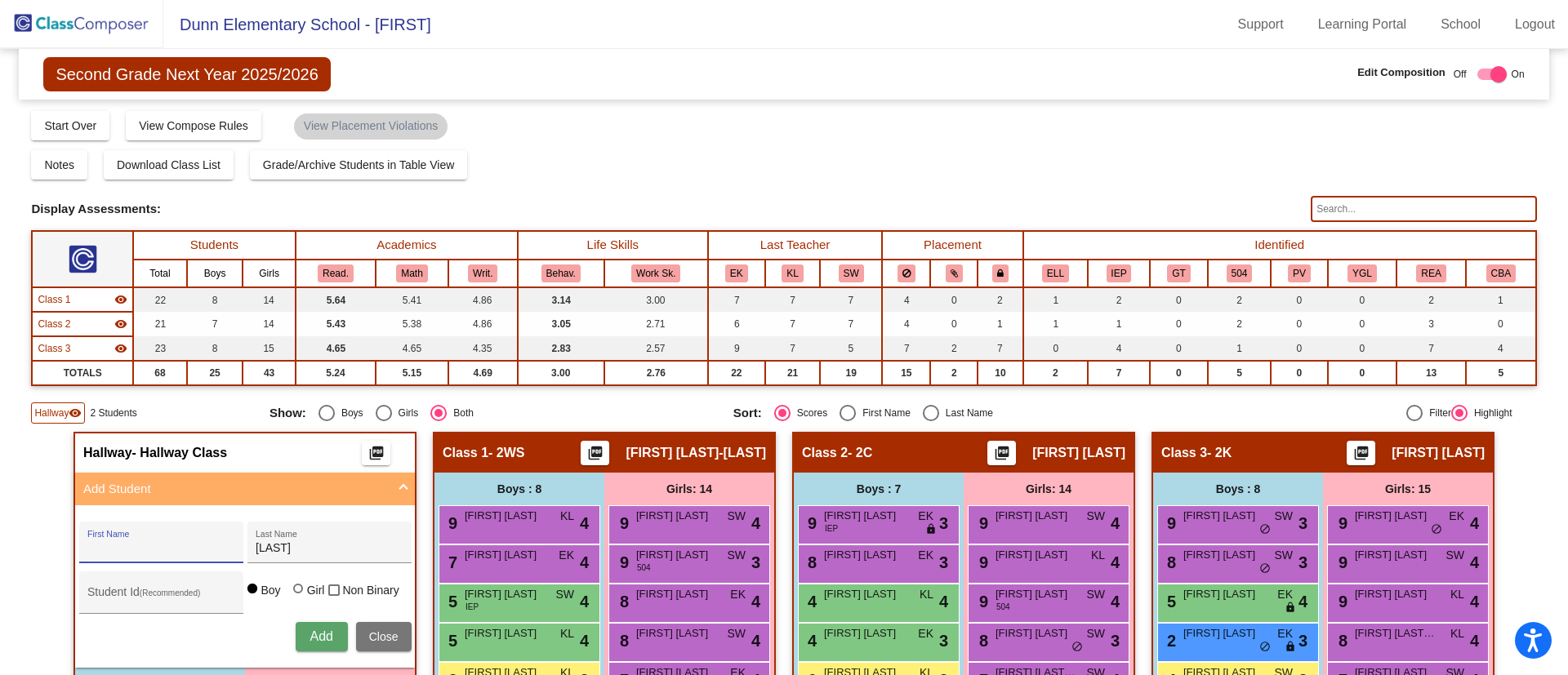 click on "First Name" at bounding box center [161, 548] 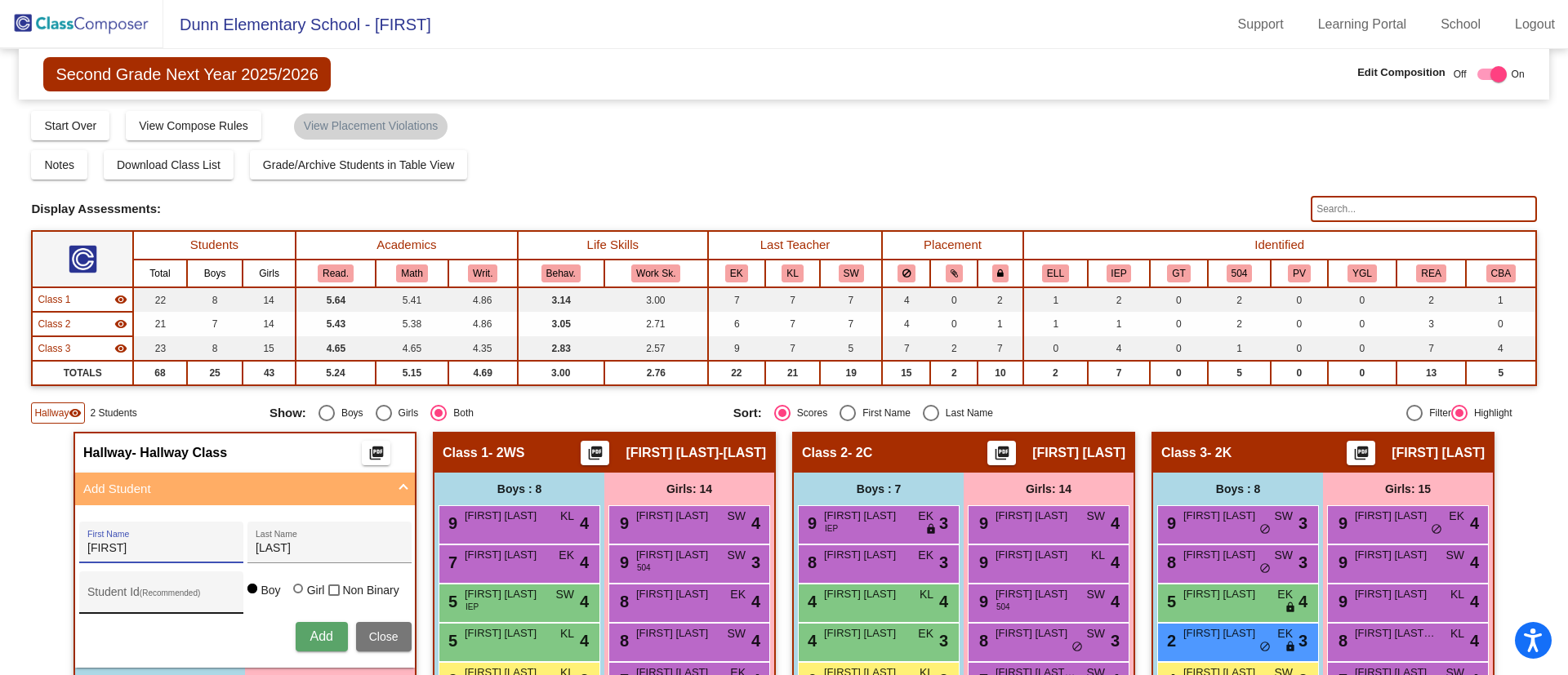 type on "Abhiraj" 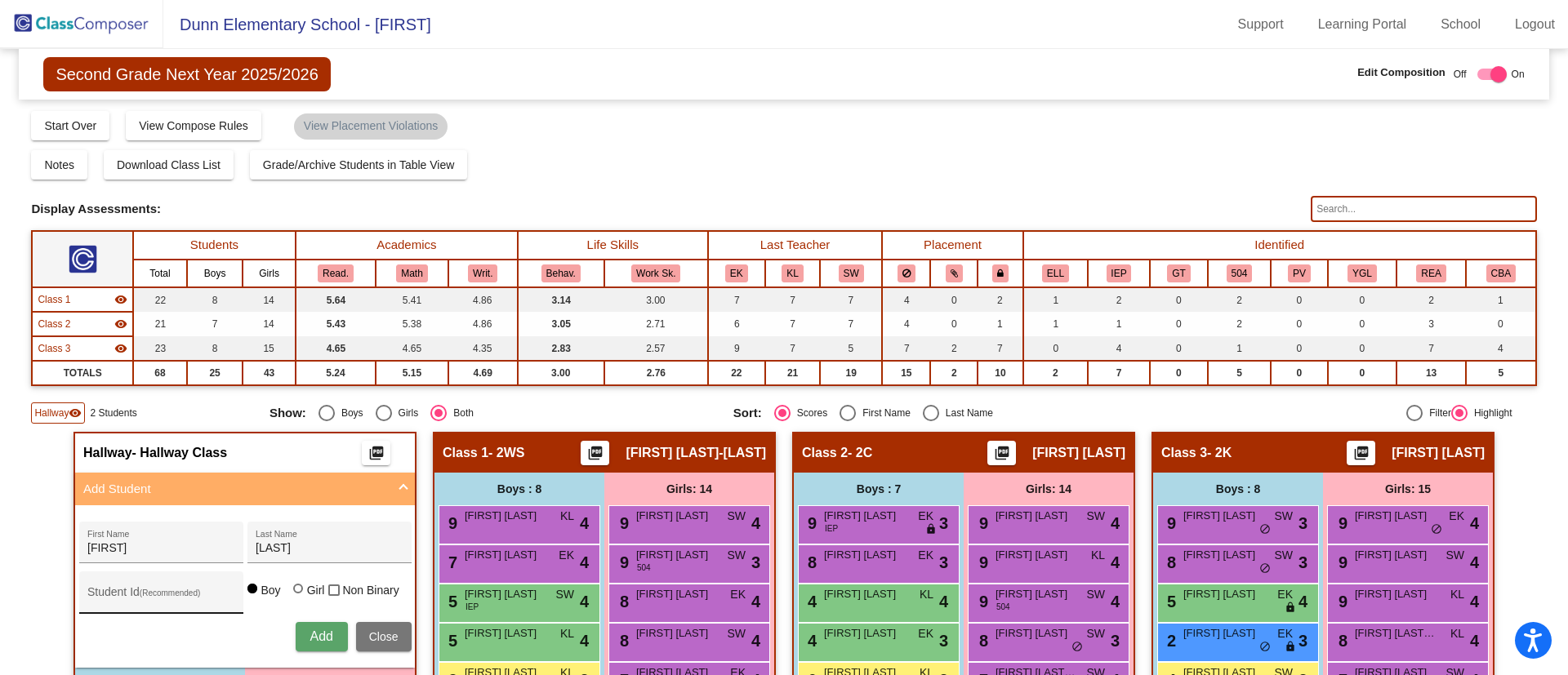 click on "Student Id  (Recommended)" at bounding box center [161, 597] 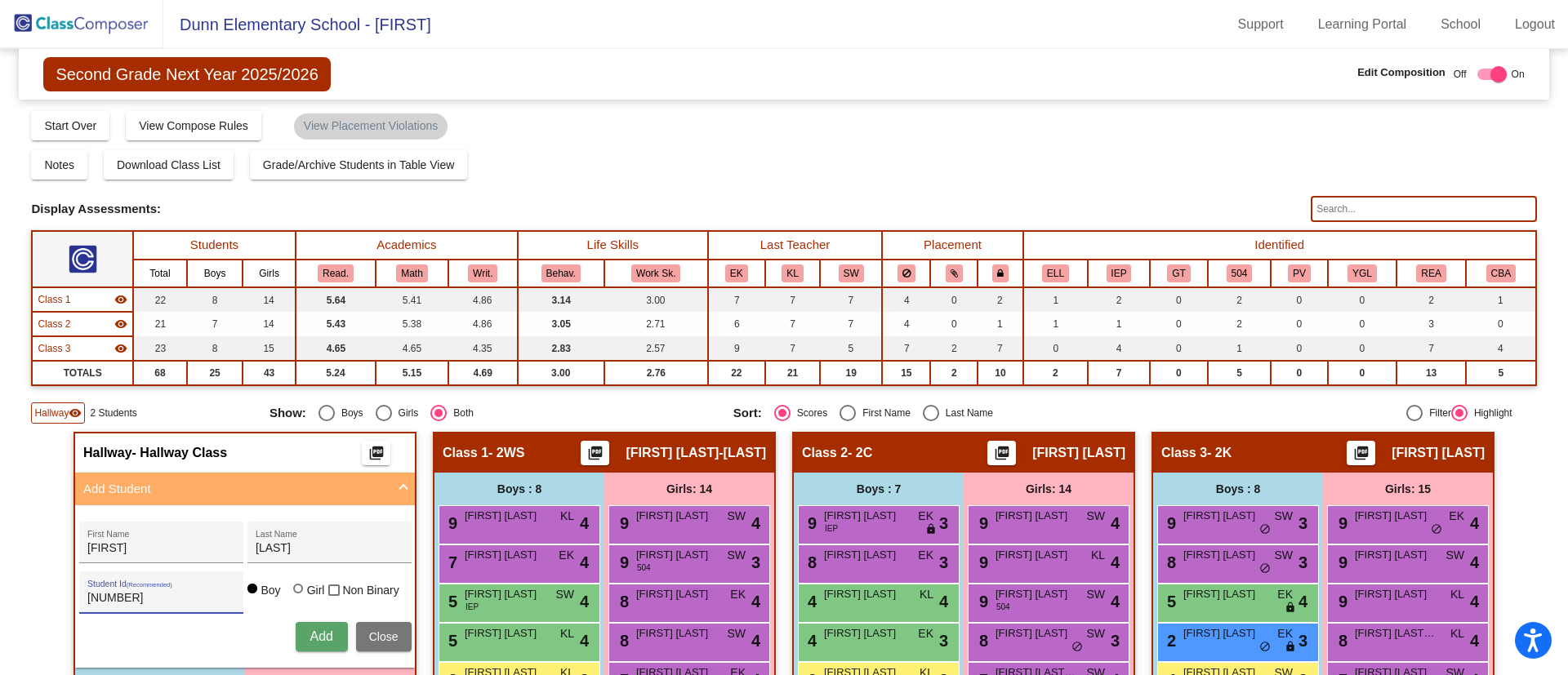 type on "119808" 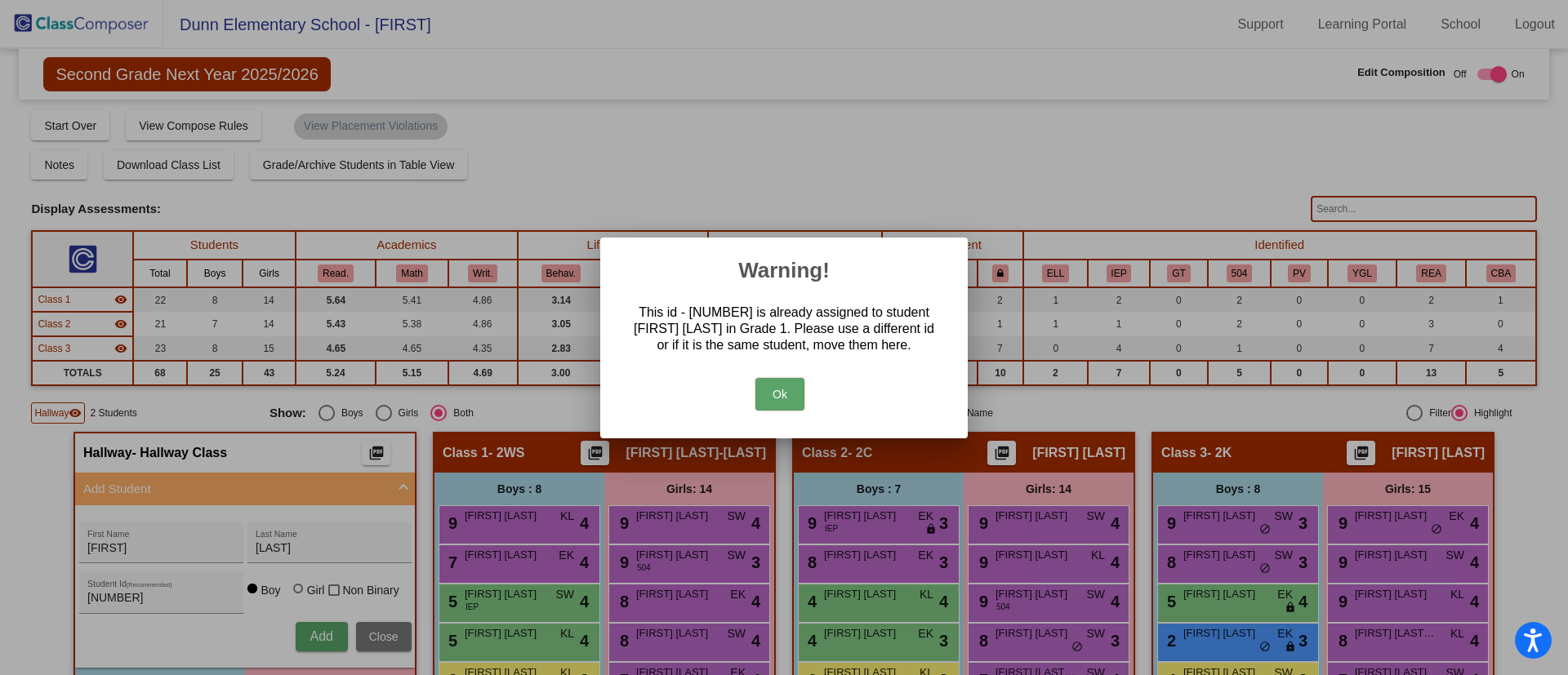 click on "Ok" at bounding box center (780, 394) 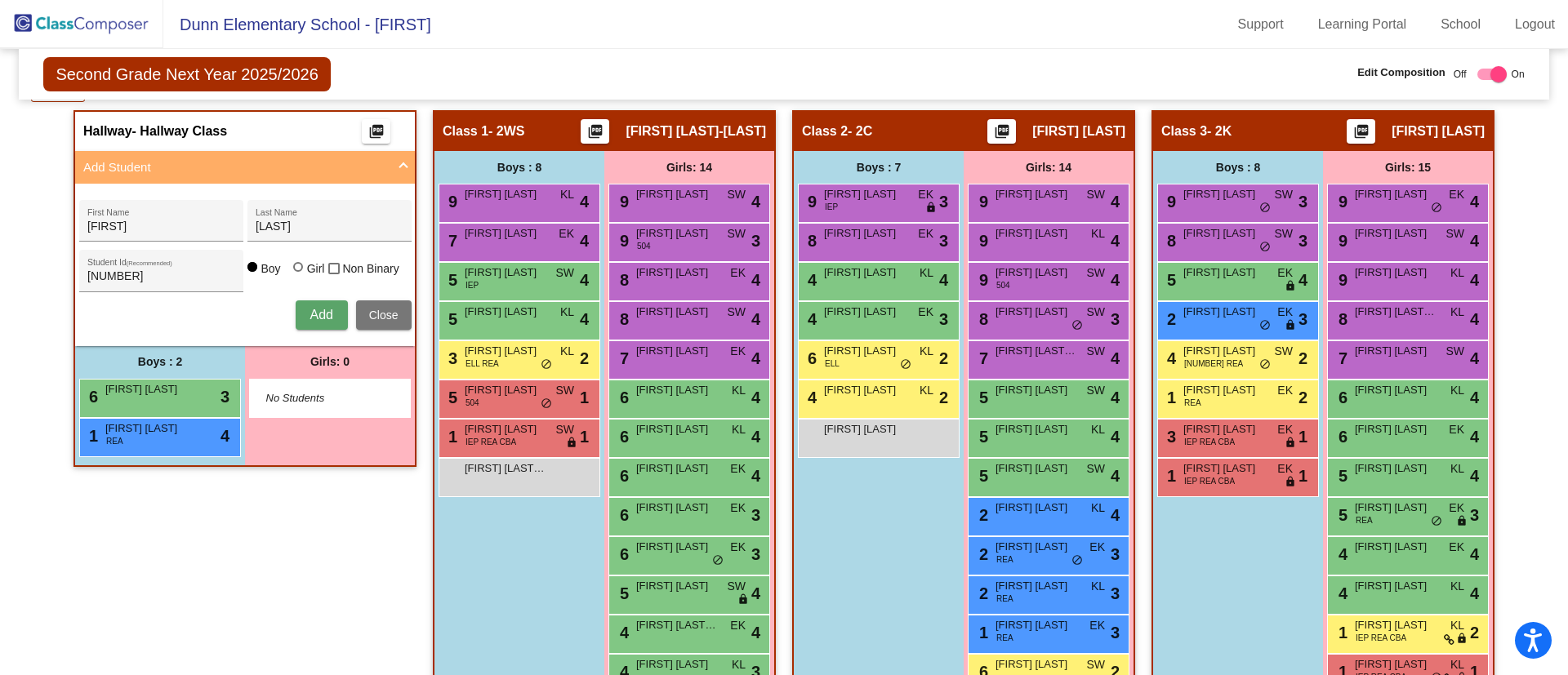 scroll, scrollTop: 444, scrollLeft: 0, axis: vertical 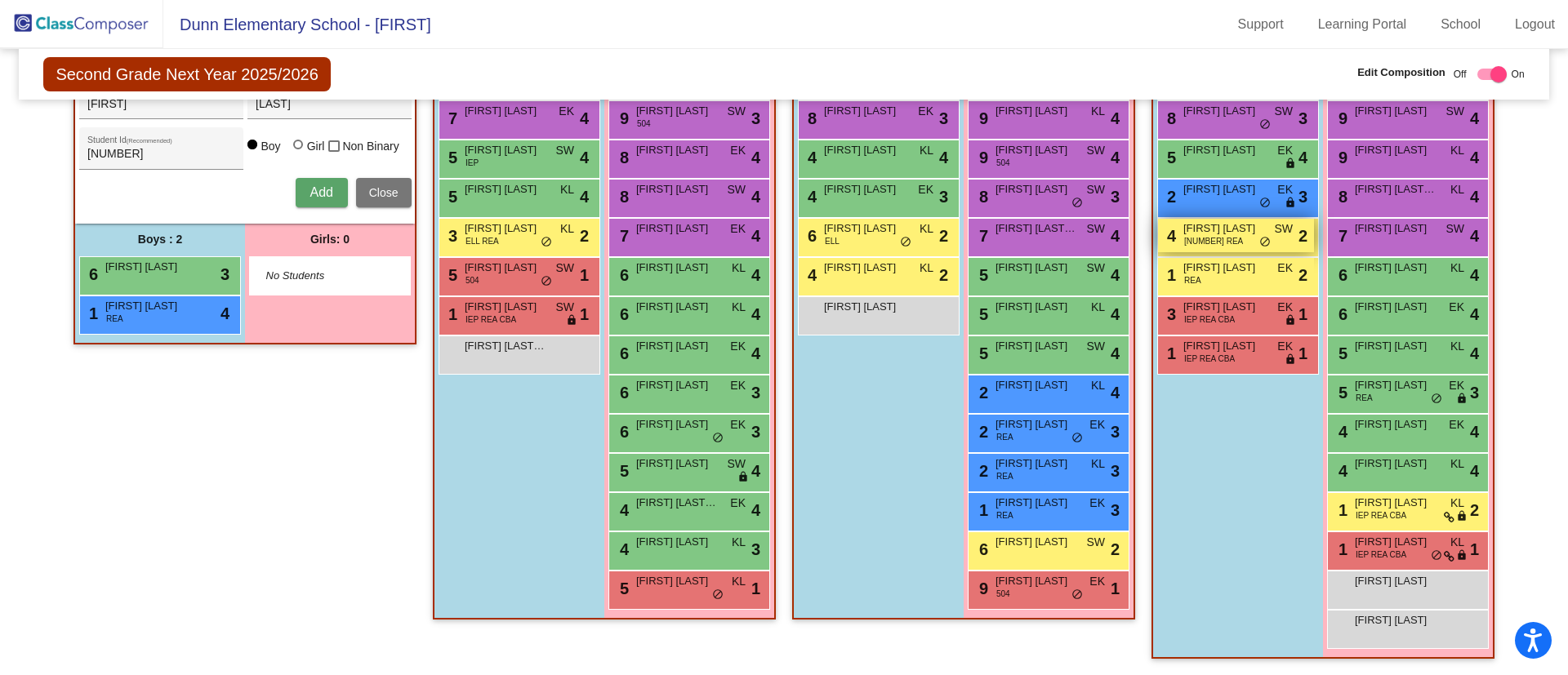 click on "4 Henry Lagueux 504 REA SW lock do_not_disturb_alt 2" at bounding box center (1236, 235) 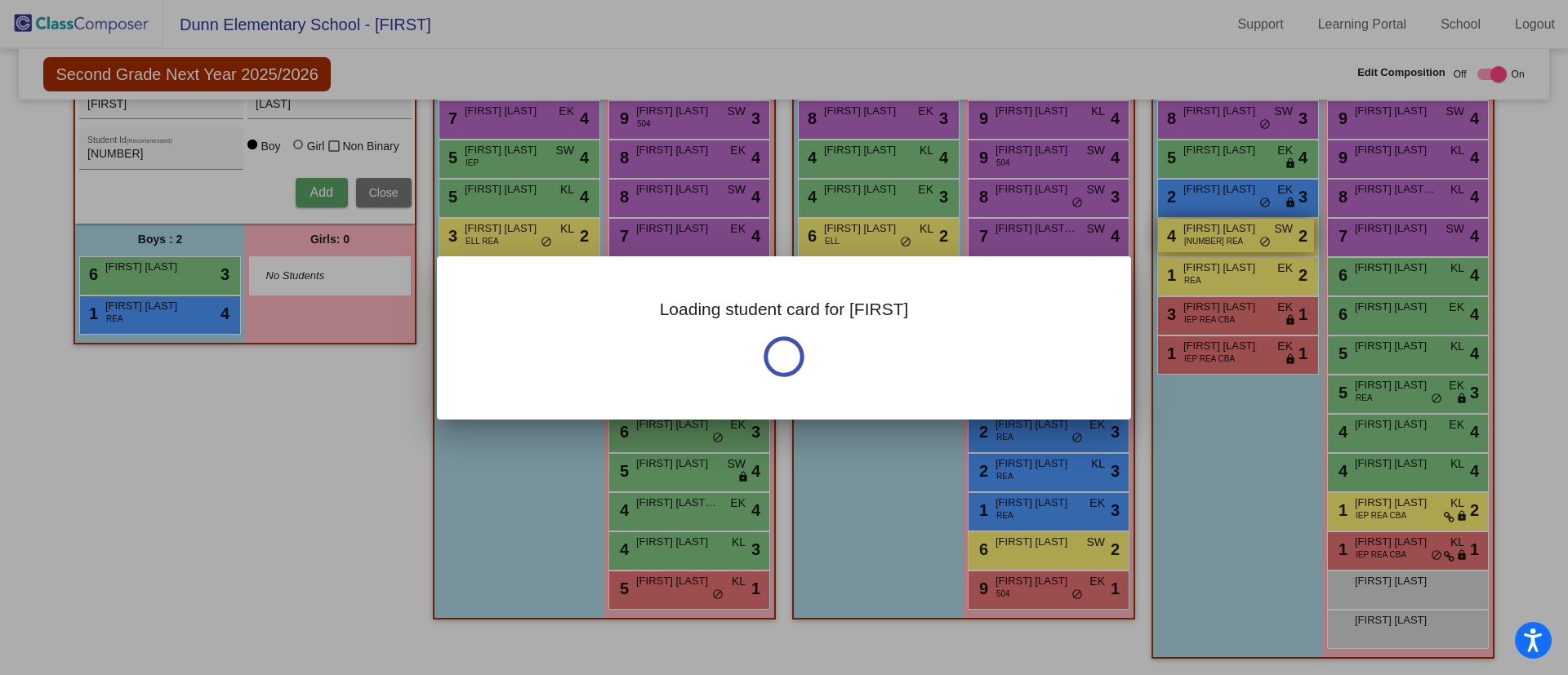 click at bounding box center (784, 337) 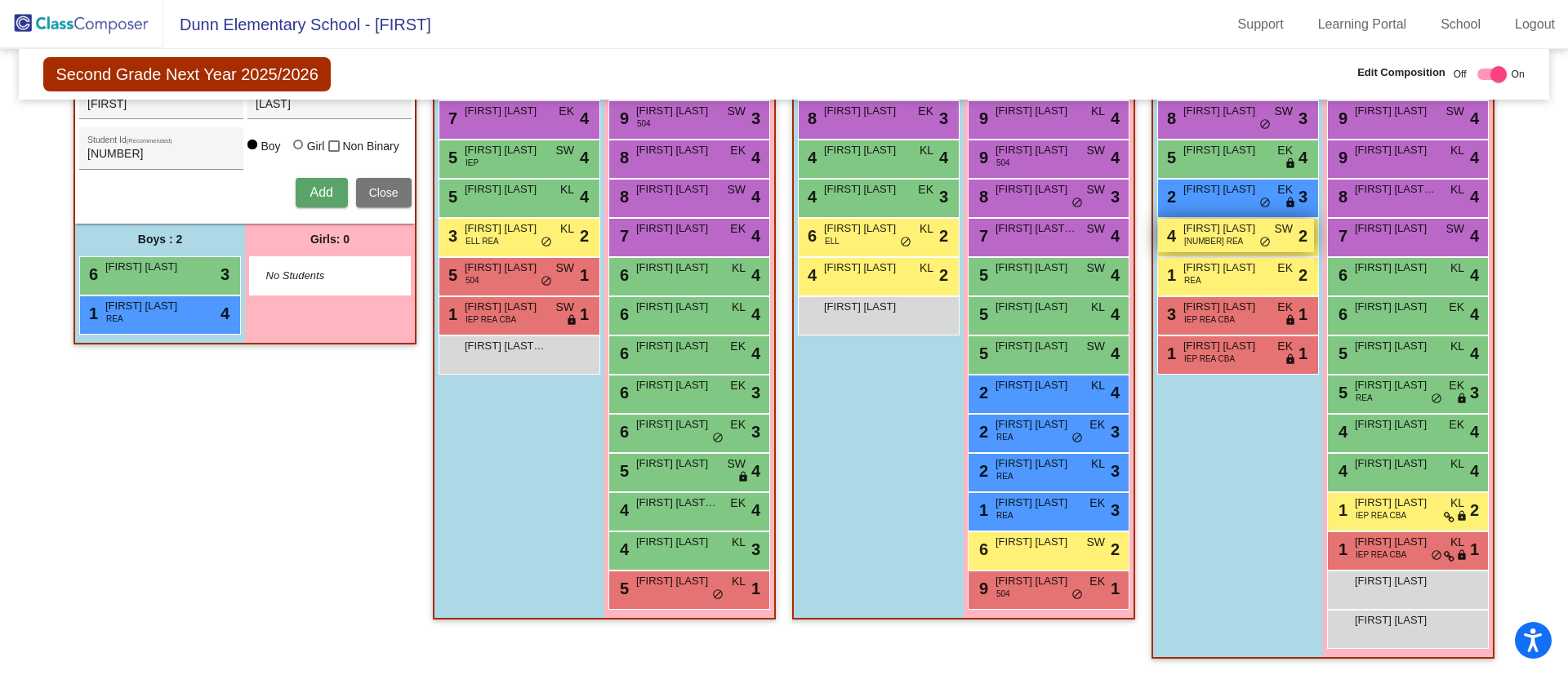 click on "4 Henry Lagueux 504 REA SW lock do_not_disturb_alt 2" at bounding box center (1236, 235) 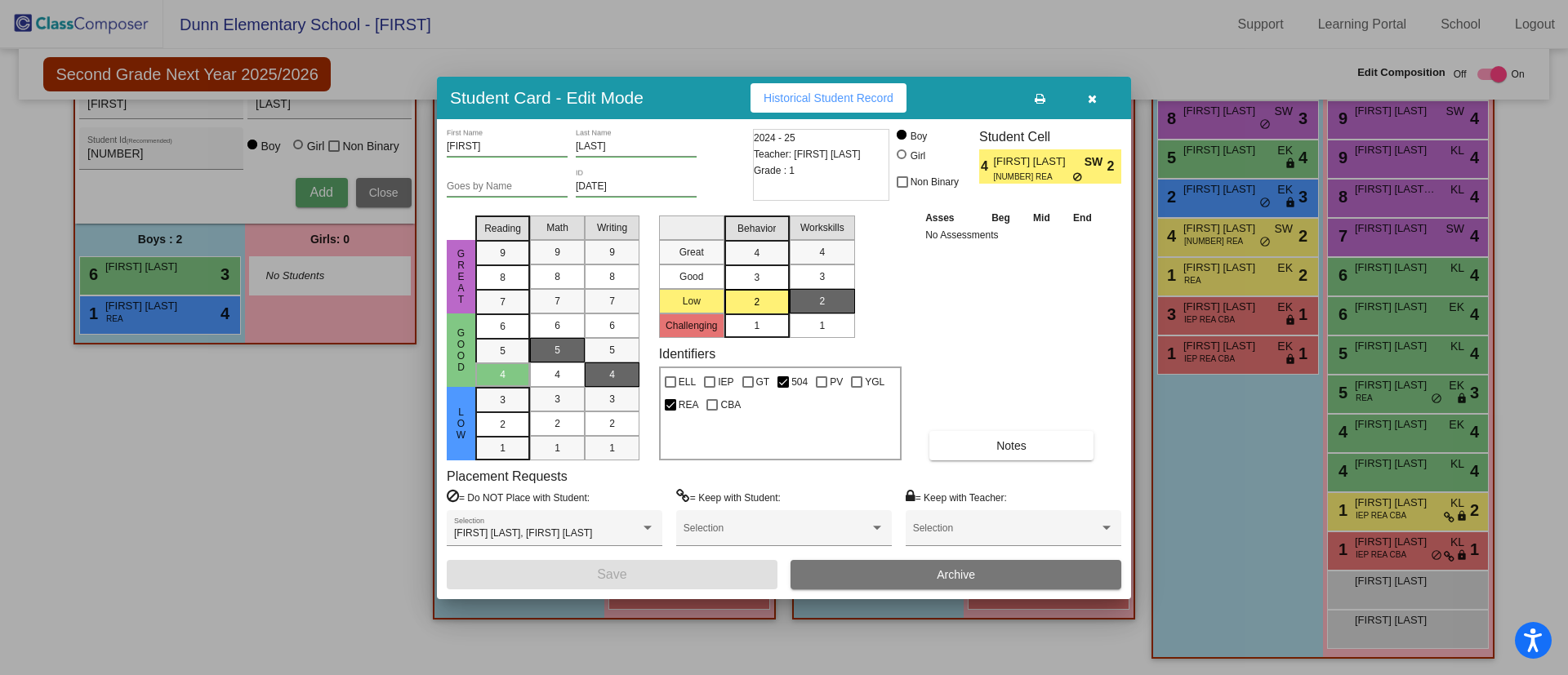 click at bounding box center (1092, 98) 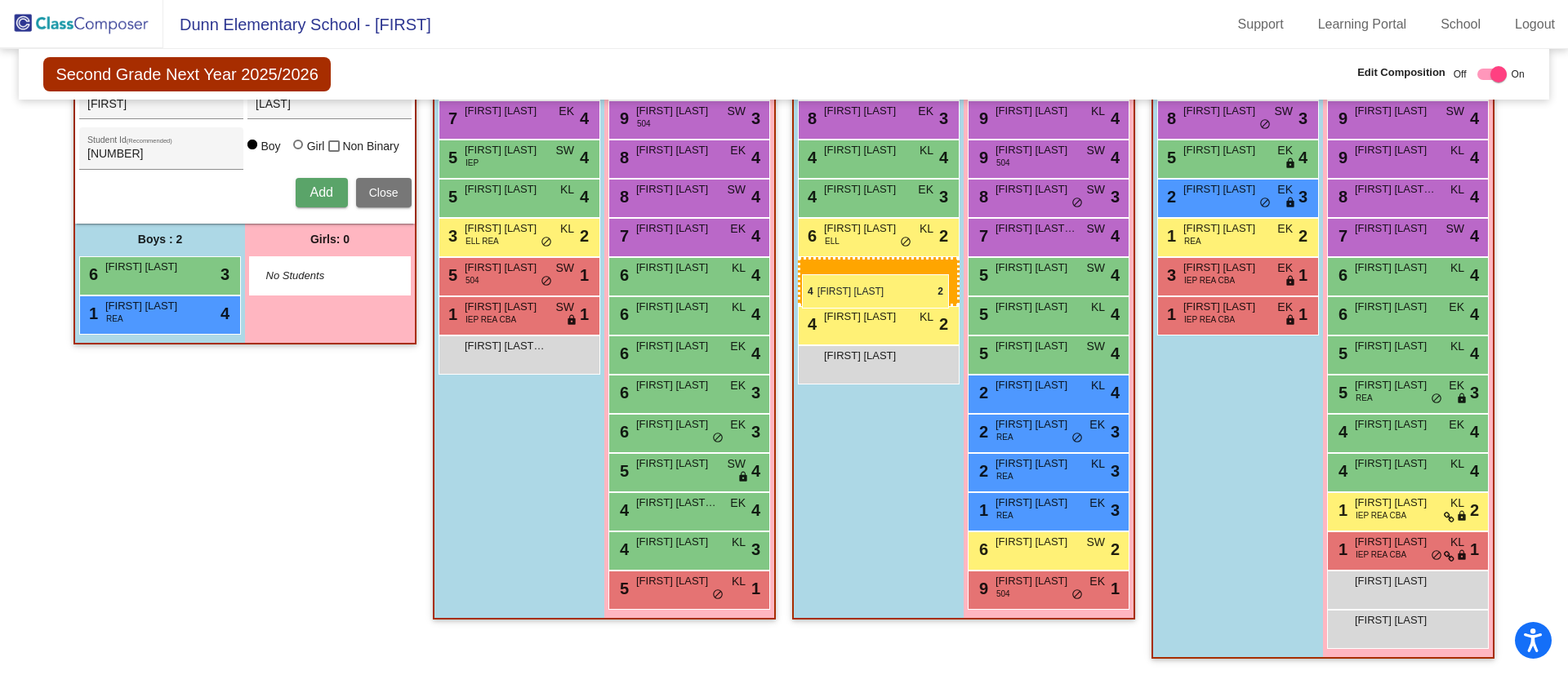 drag, startPoint x: 1216, startPoint y: 242, endPoint x: 802, endPoint y: 274, distance: 415.23487 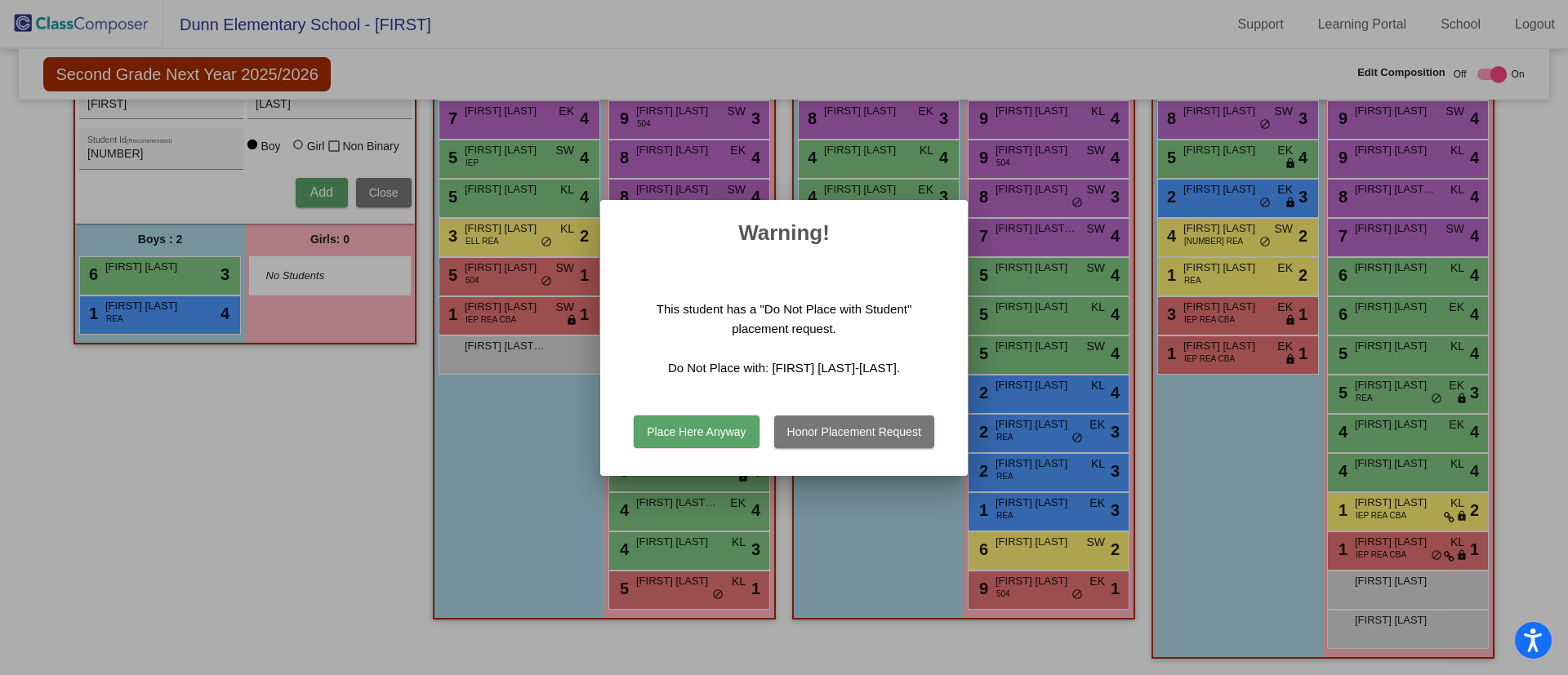 click on "Place Here Anyway" at bounding box center (696, 432) 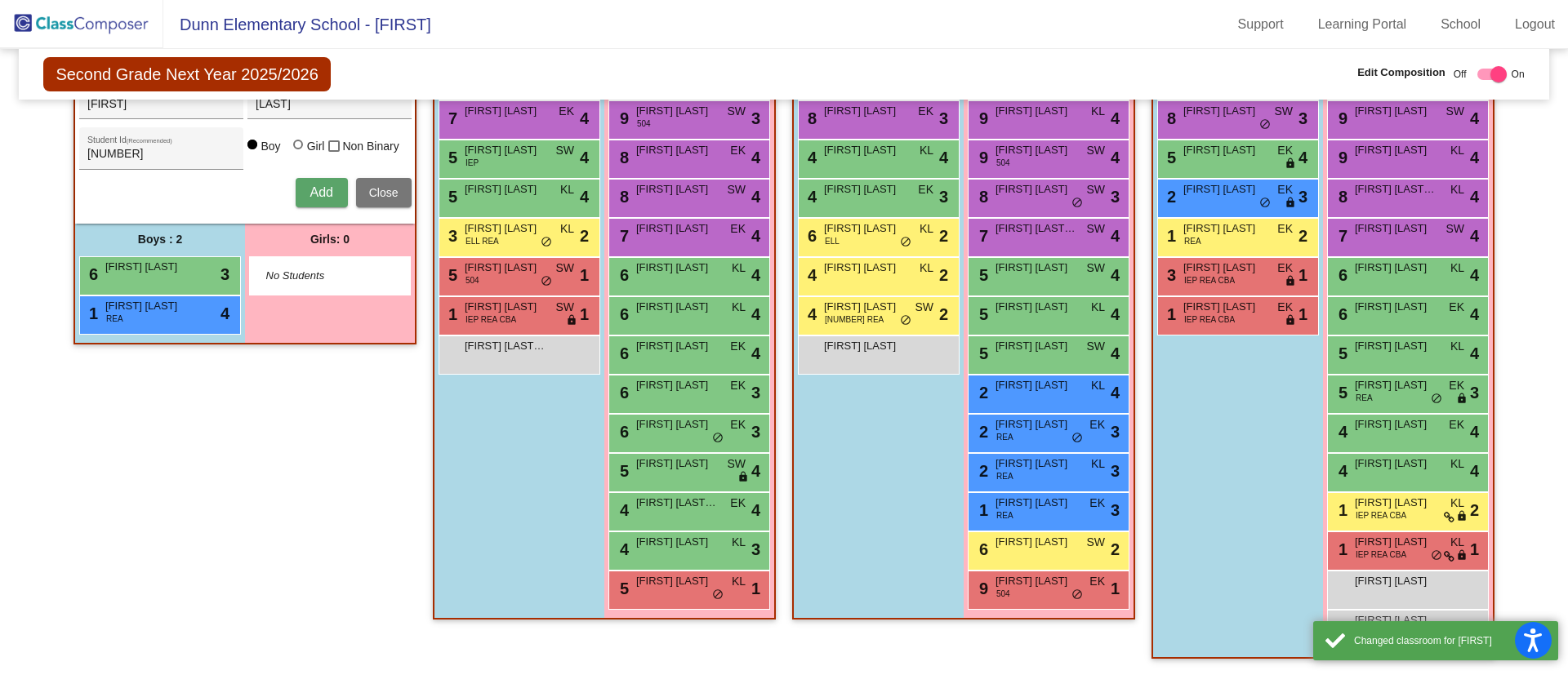 click on "Boys : 7  9 Ezra Lave SW lock do_not_disturb_alt 3 8 Jaxon Gordon SW lock do_not_disturb_alt 3 5 Daniel McCombs EK lock do_not_disturb_alt 4 2 Eric Gomez EK lock do_not_disturb_alt 3 1 Zev Burke REA EK lock do_not_disturb_alt 2 3 Daniel Kchik IEP REA CBA EK lock do_not_disturb_alt 1 1 Theron Lockett IEP REA CBA EK lock do_not_disturb_alt 1" at bounding box center [160, 283] 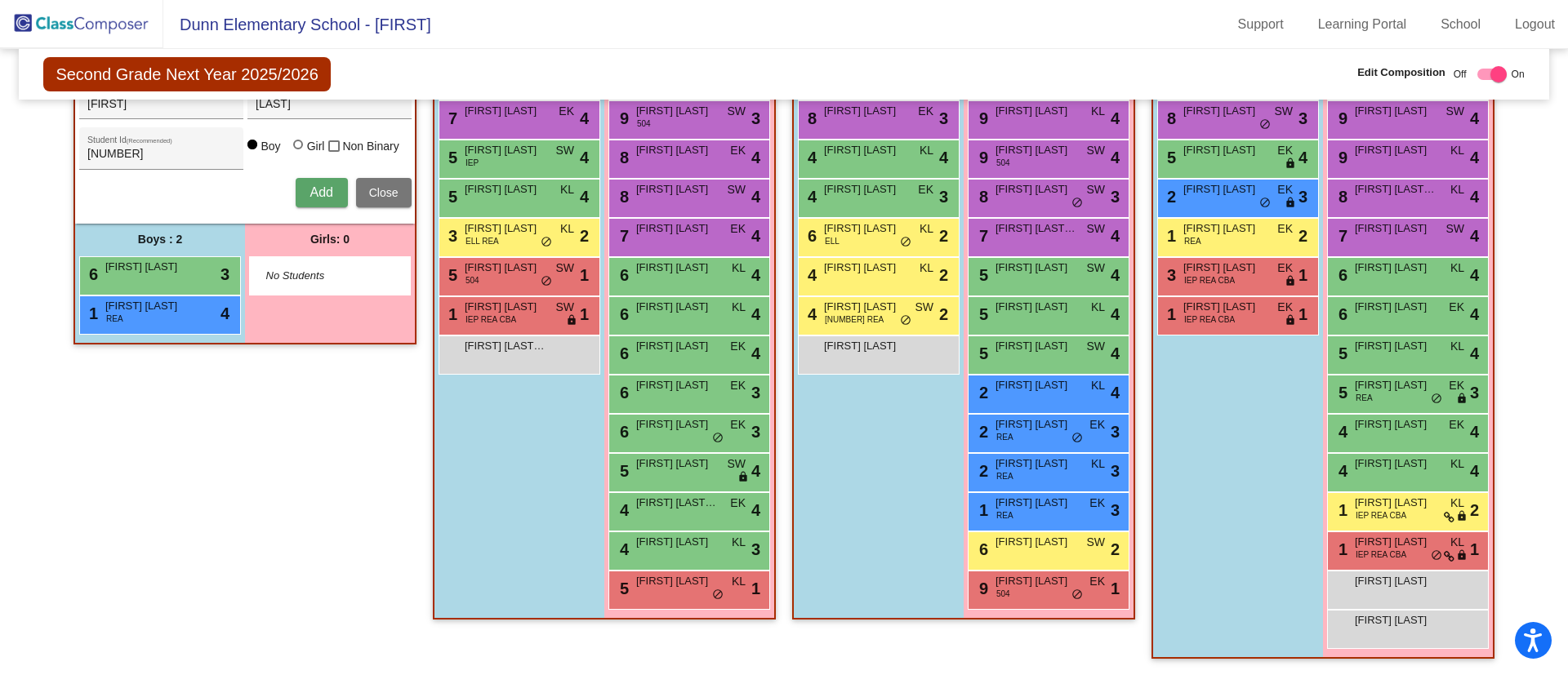 scroll, scrollTop: 0, scrollLeft: 0, axis: both 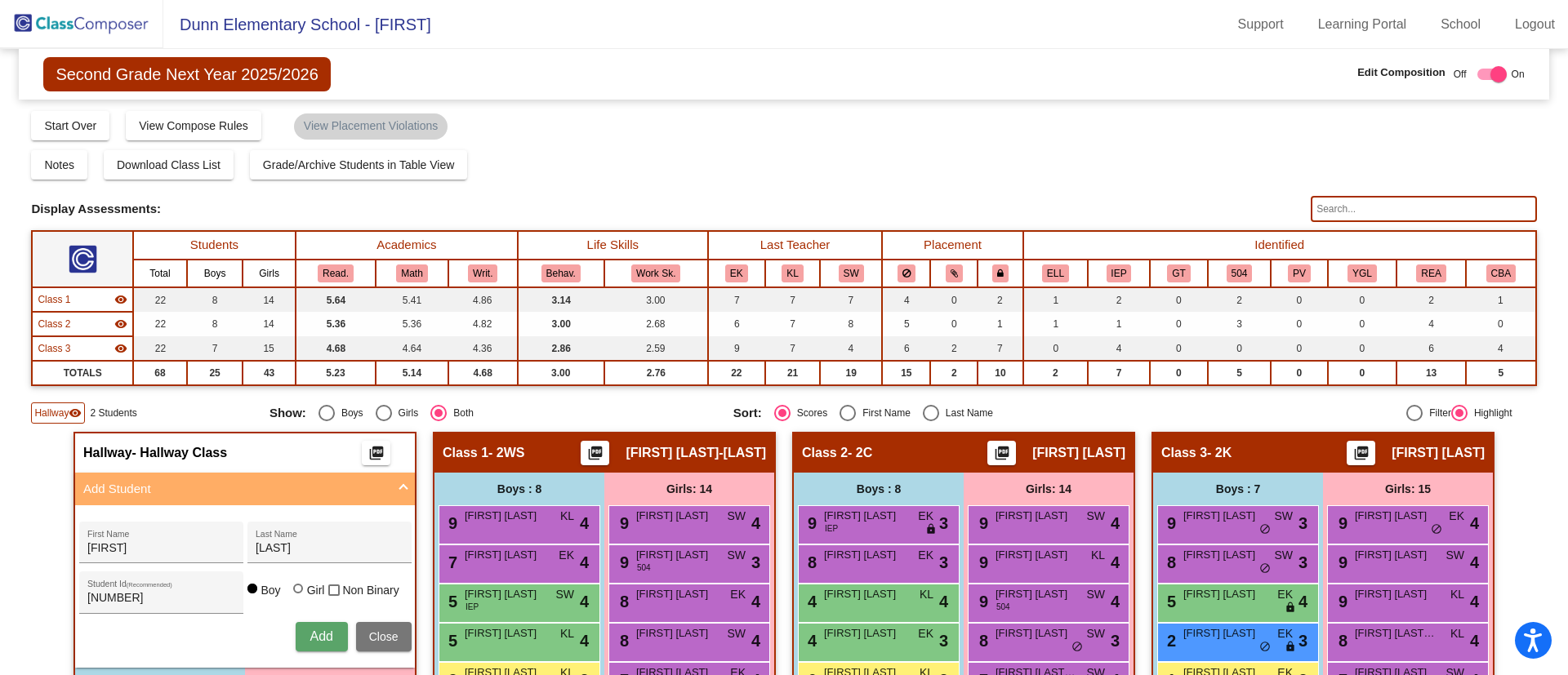 click 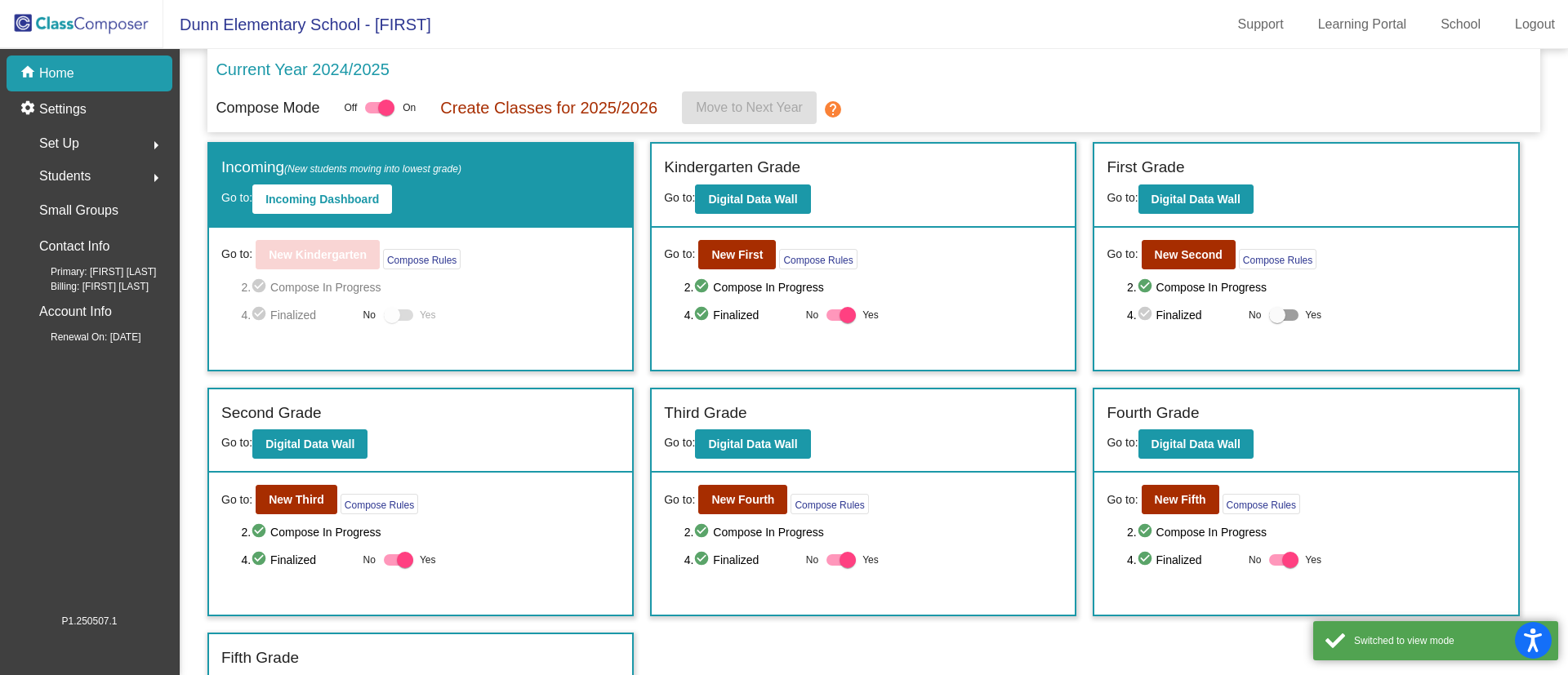 click at bounding box center [1284, 315] 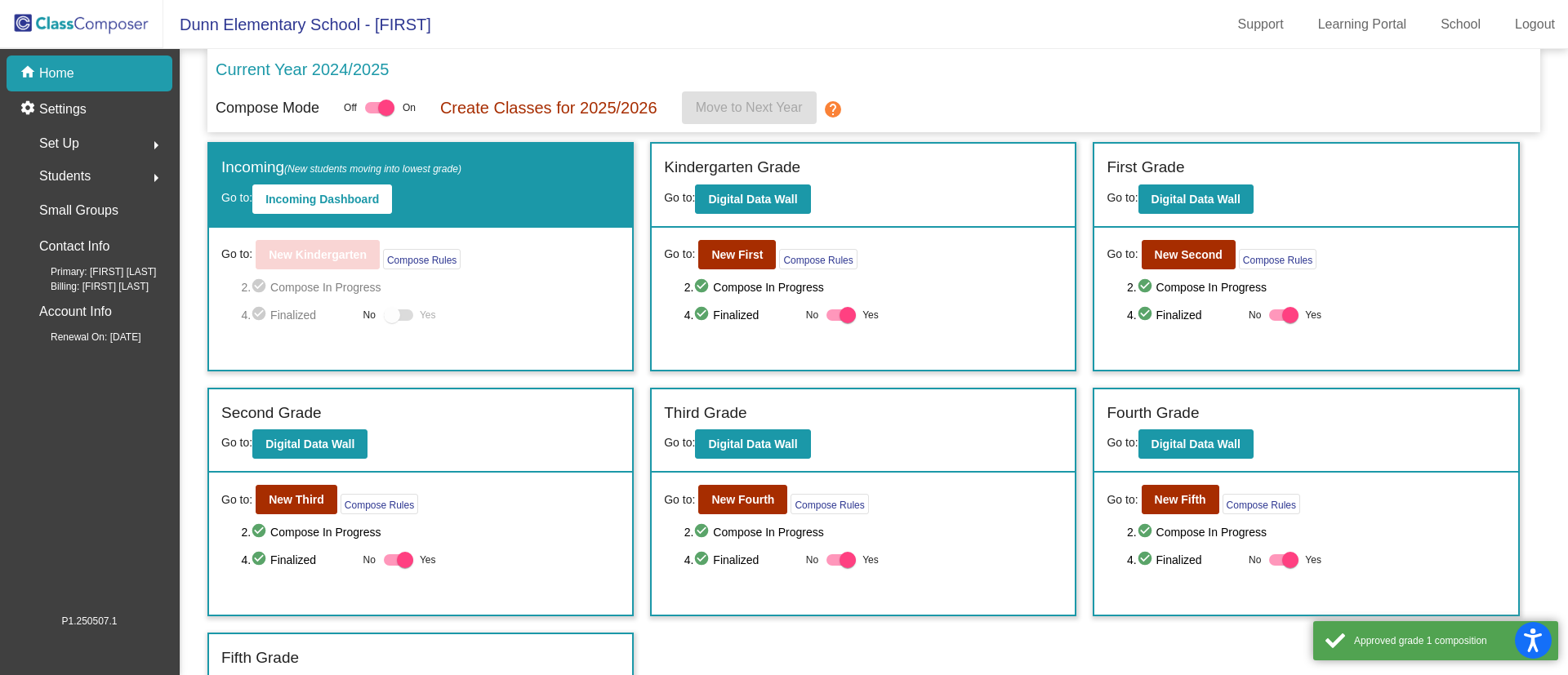 click on "Students  arrow_right" 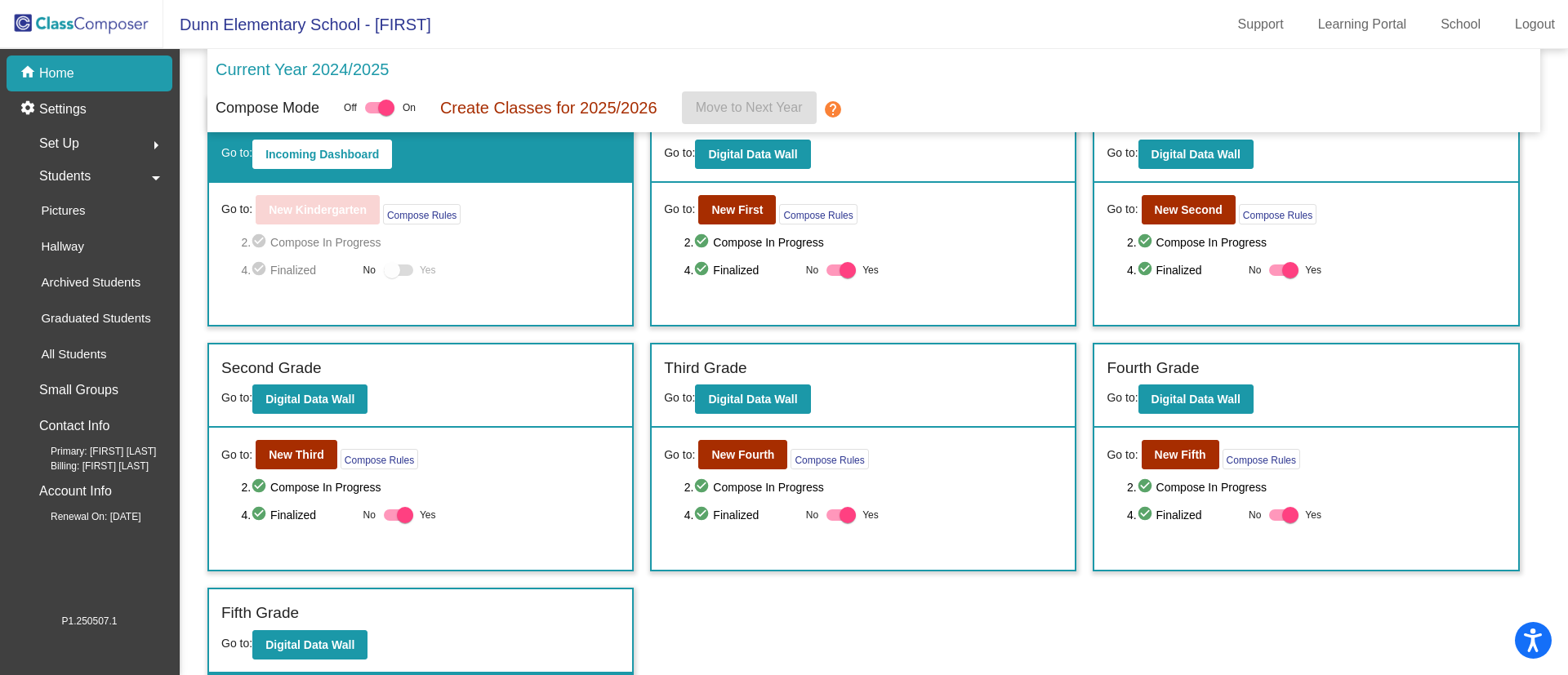 scroll, scrollTop: 0, scrollLeft: 0, axis: both 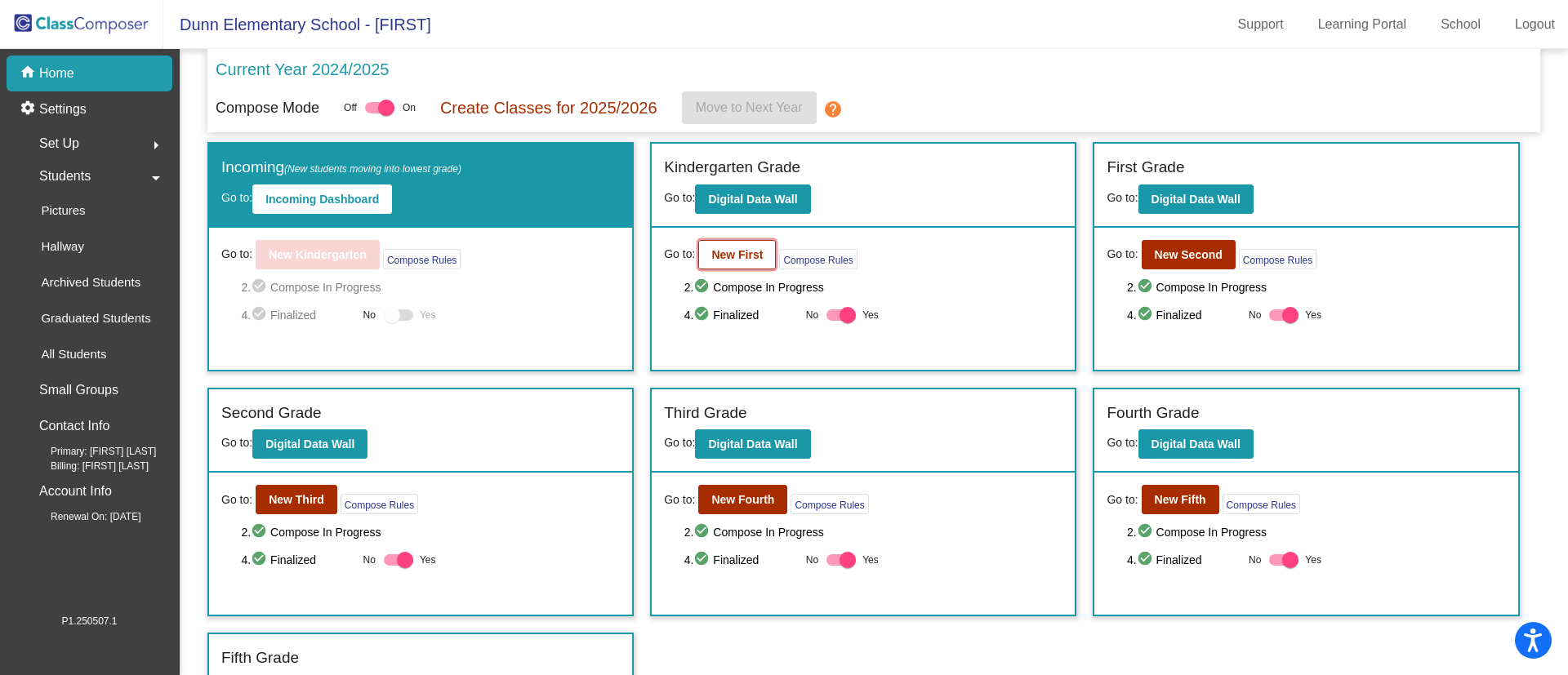 click on "New First" 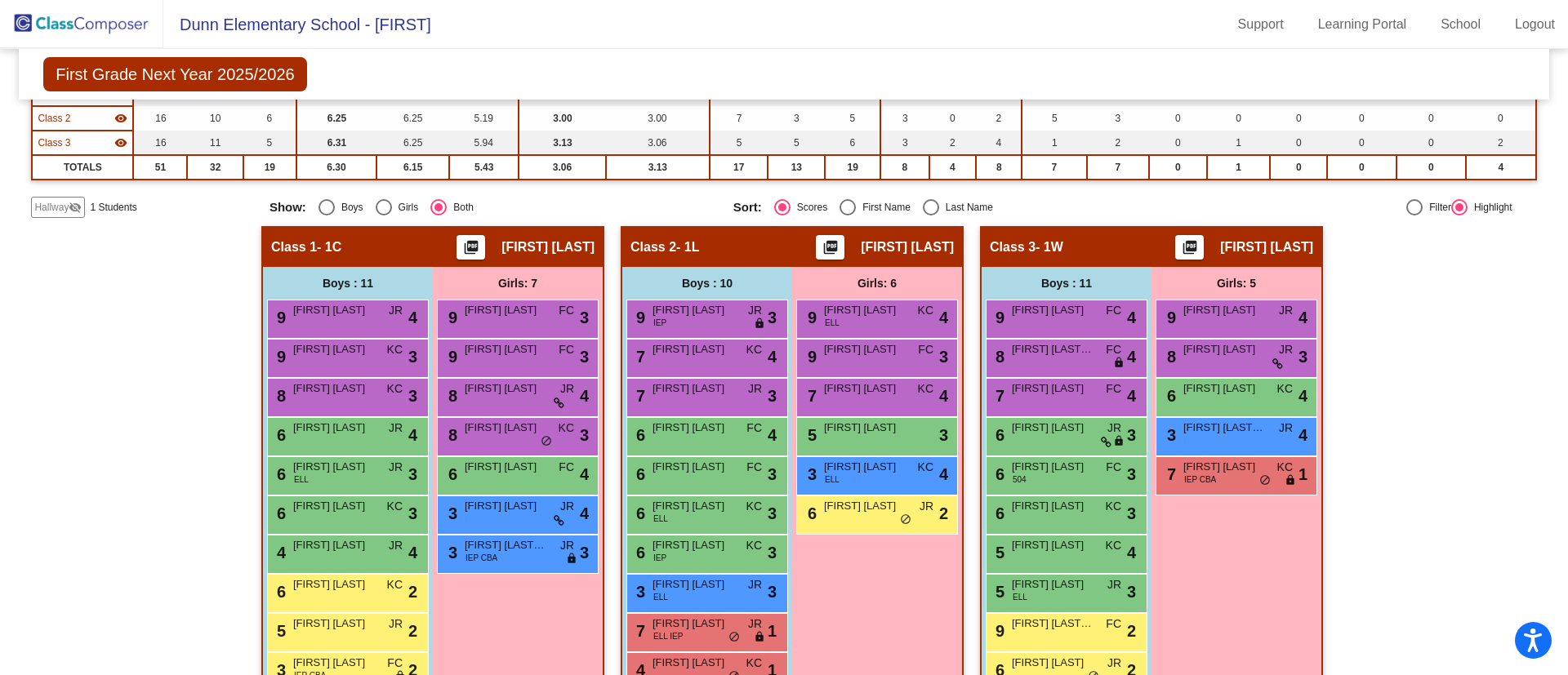 scroll, scrollTop: 326, scrollLeft: 0, axis: vertical 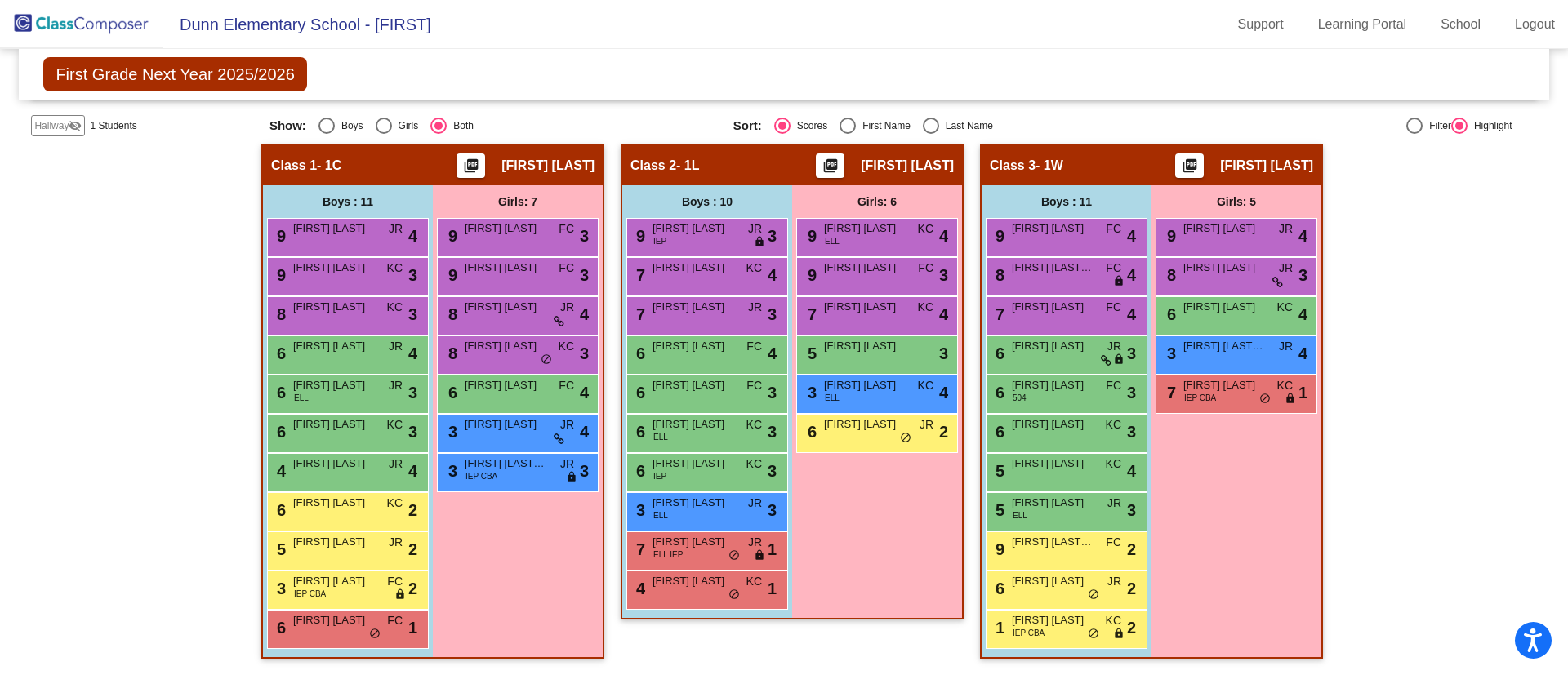 click 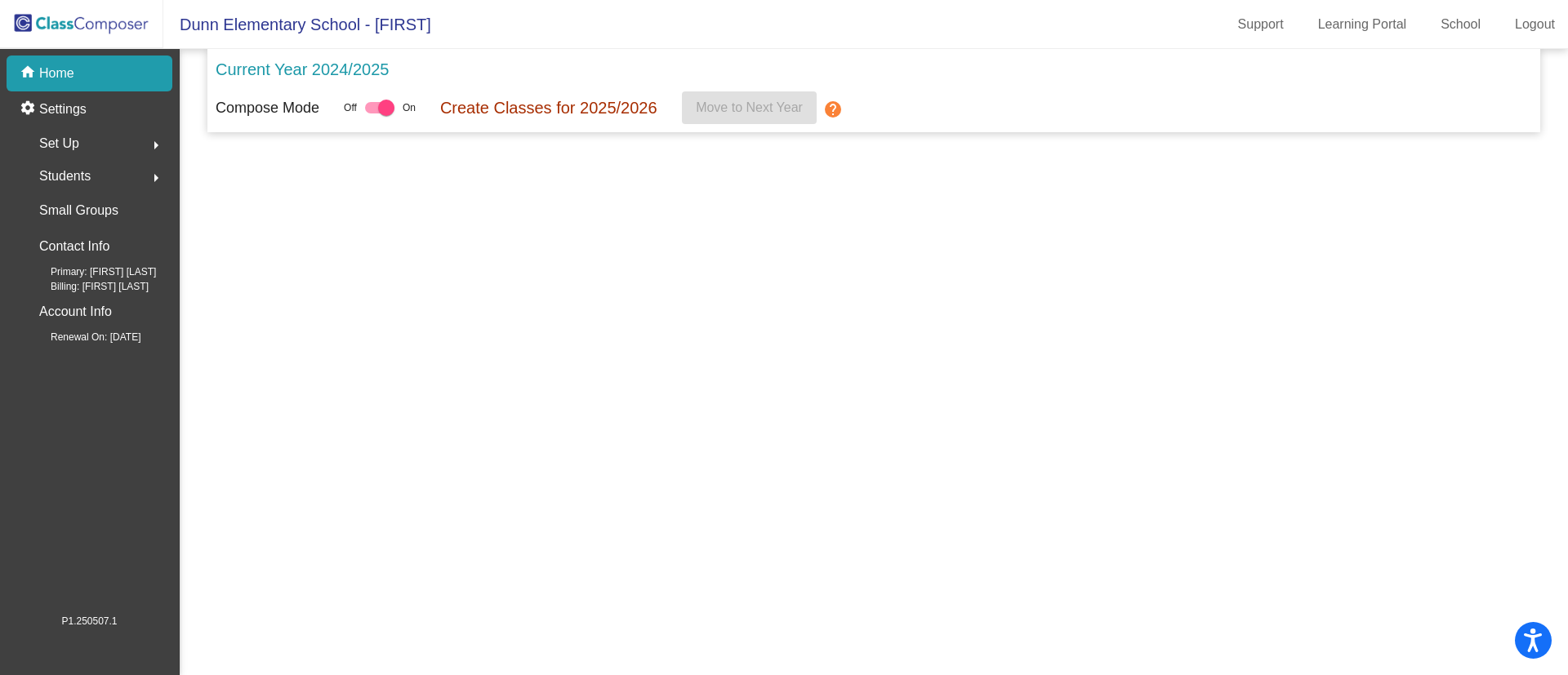 scroll, scrollTop: 0, scrollLeft: 0, axis: both 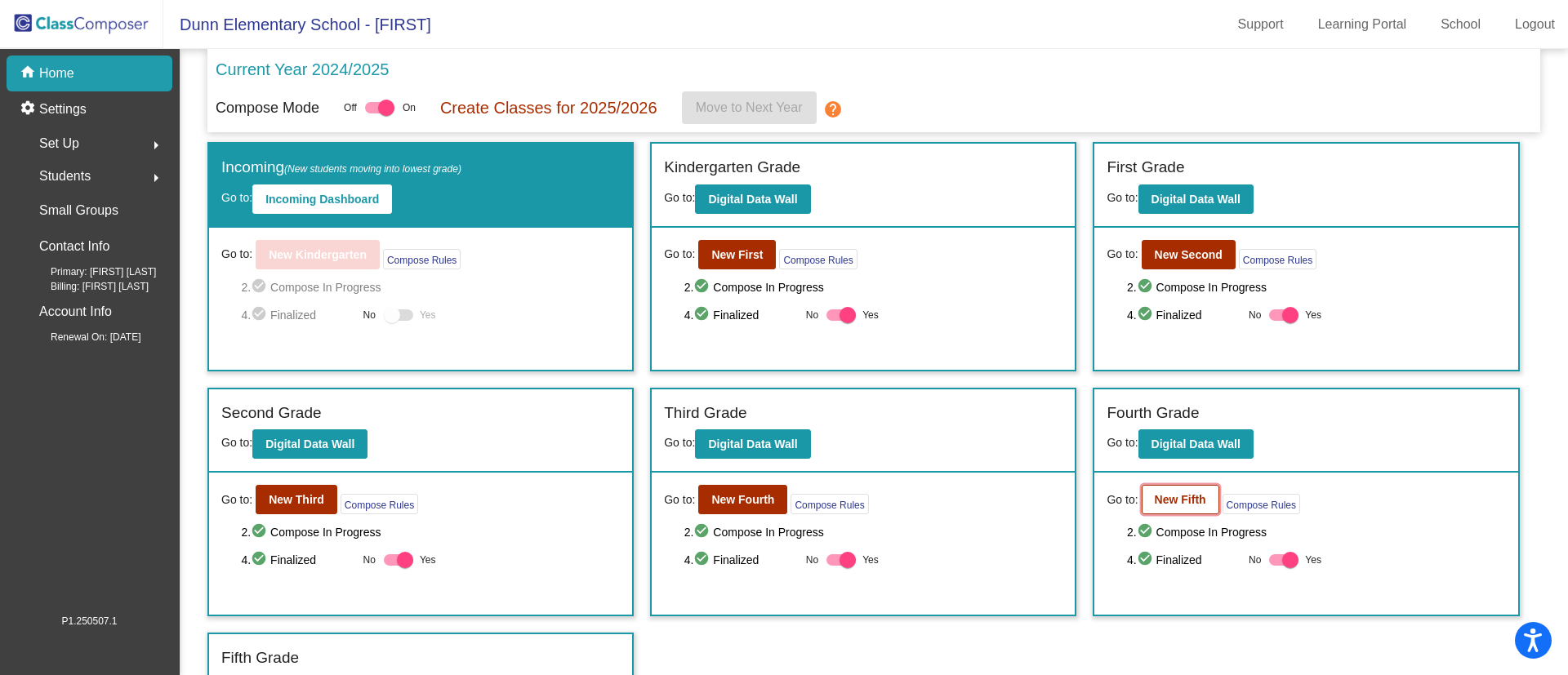 click on "New Fifth" 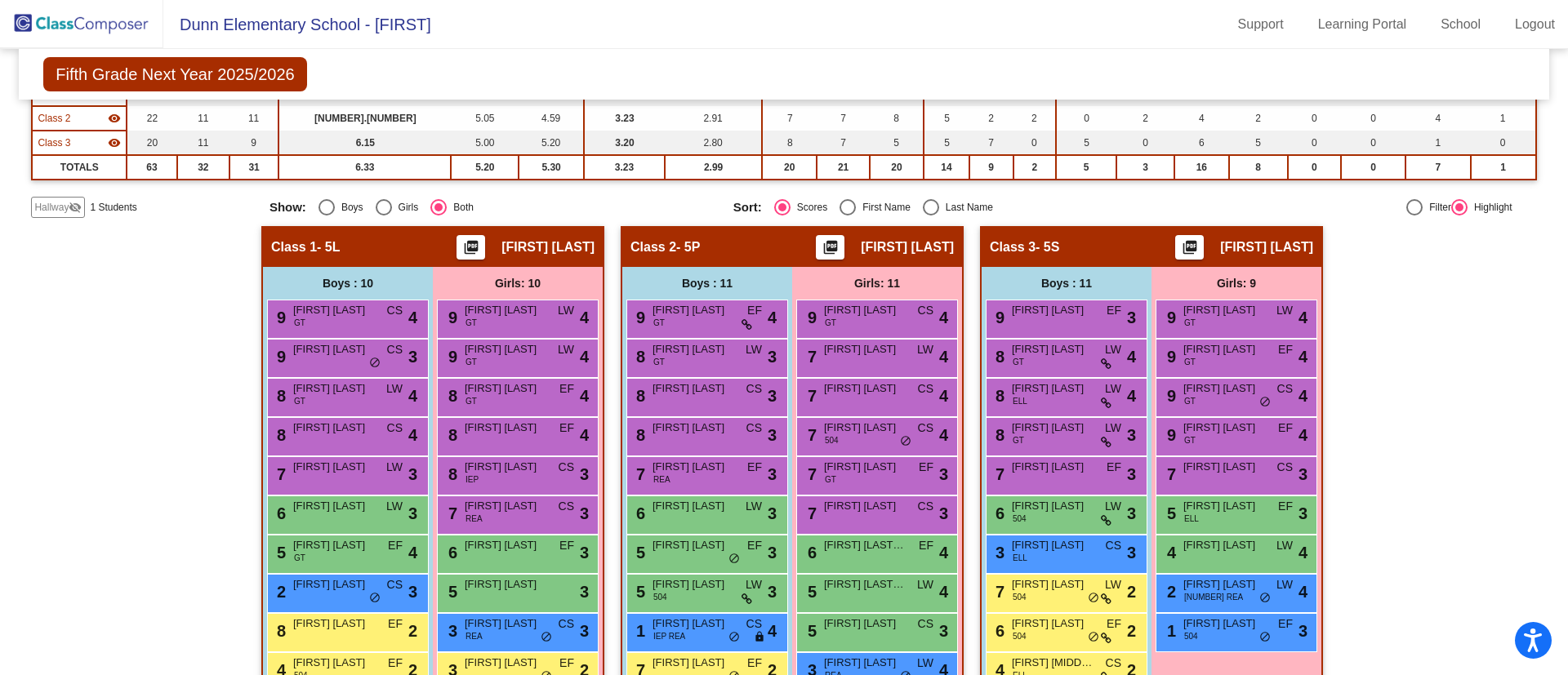 scroll, scrollTop: 326, scrollLeft: 0, axis: vertical 